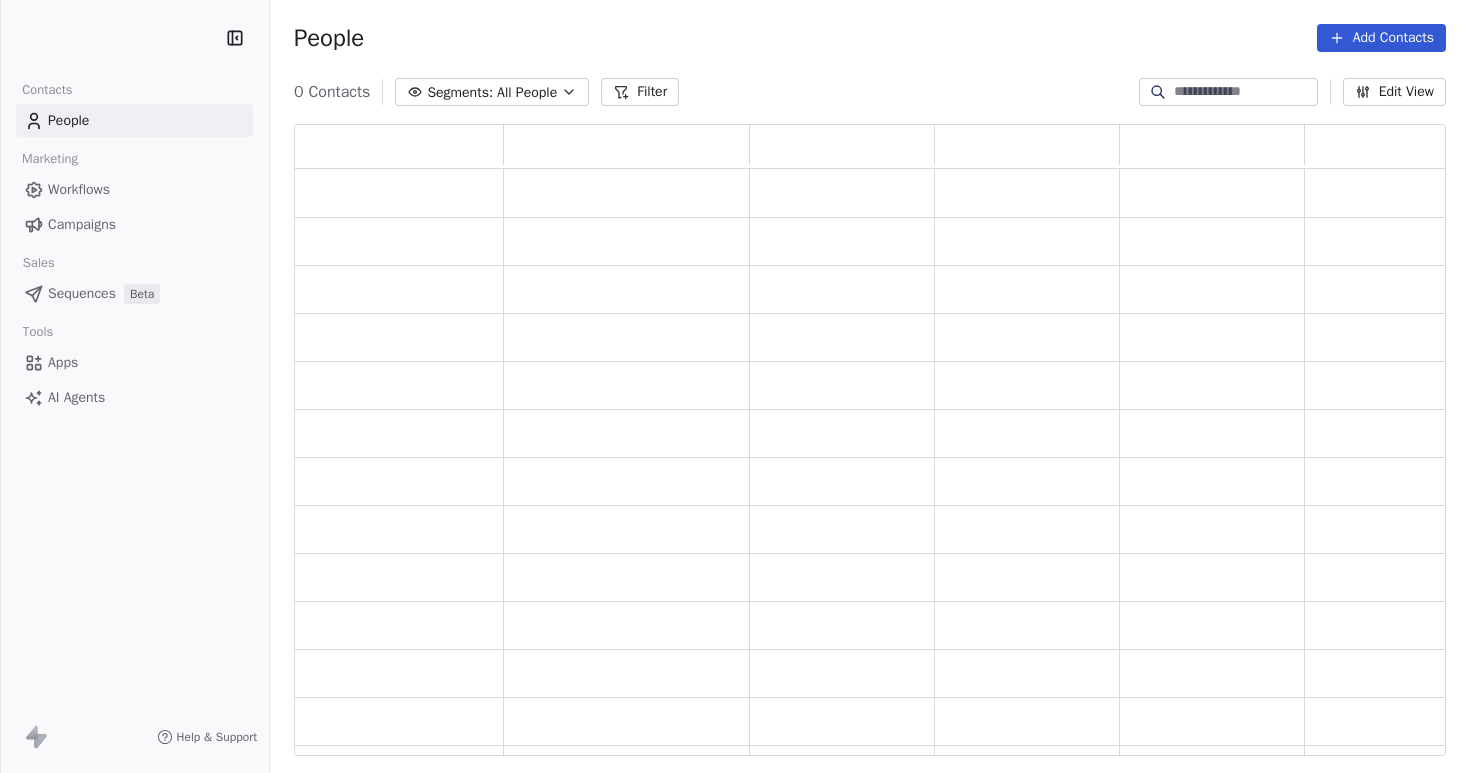 scroll, scrollTop: 0, scrollLeft: 0, axis: both 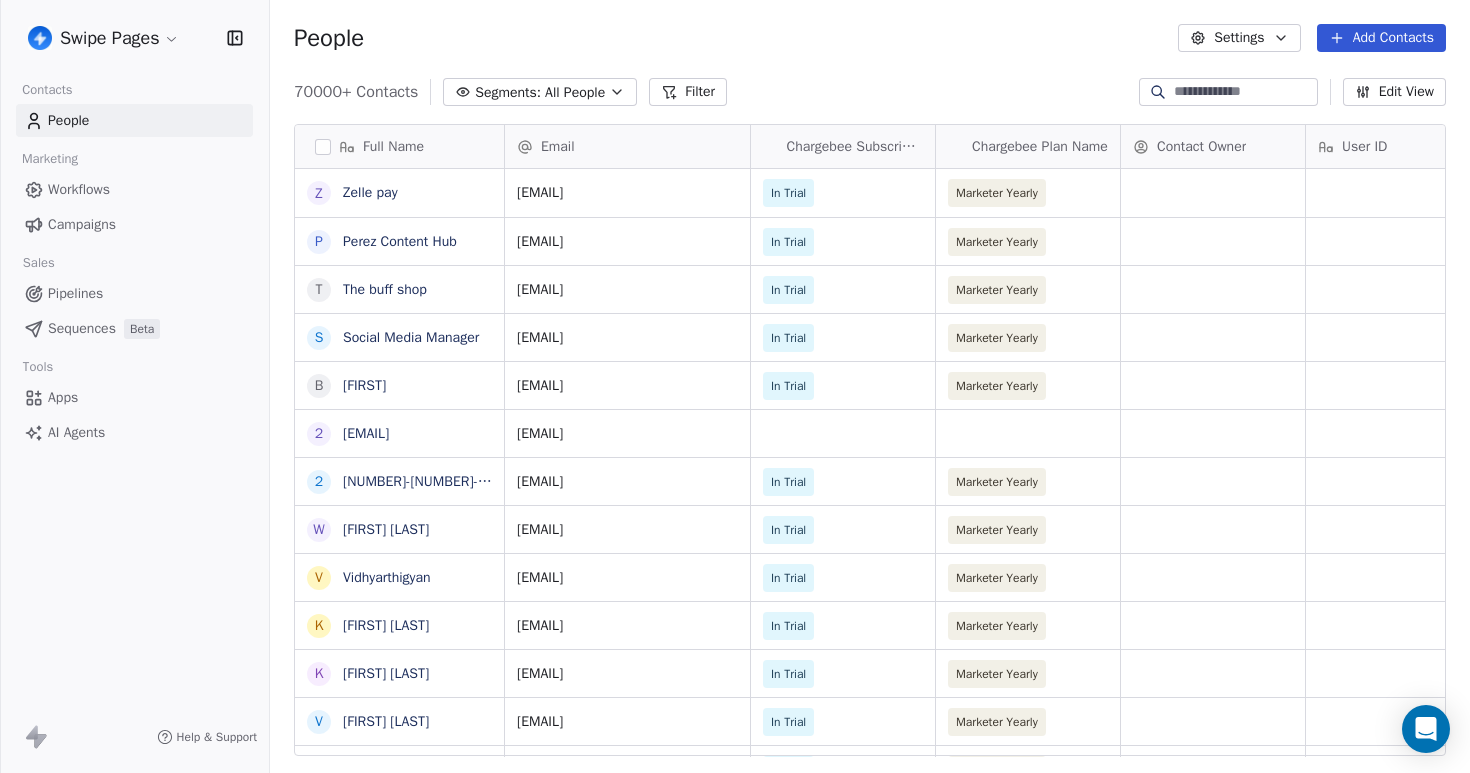 click on "Workflows" at bounding box center [79, 189] 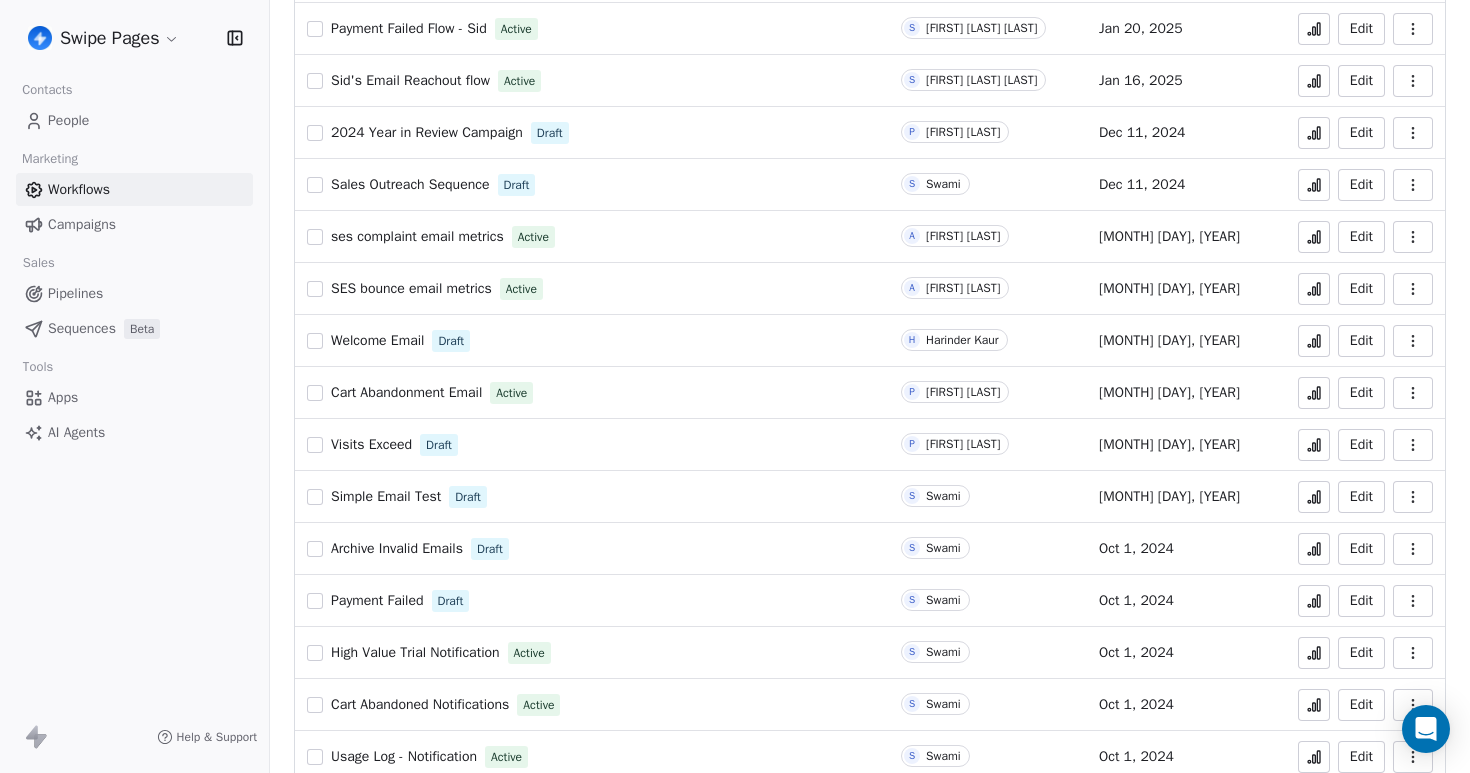 scroll, scrollTop: 863, scrollLeft: 0, axis: vertical 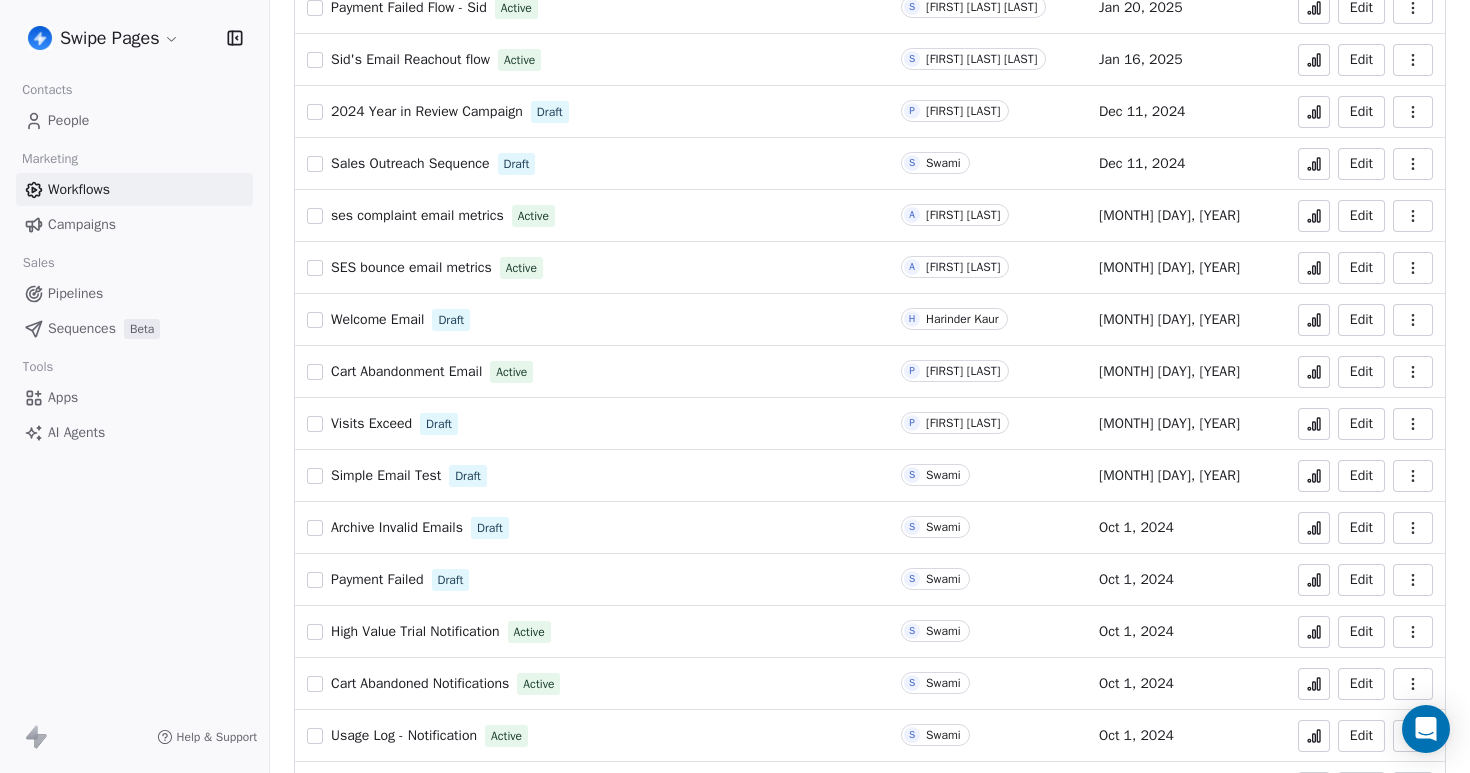 click on "Visits Exceed" at bounding box center (371, 423) 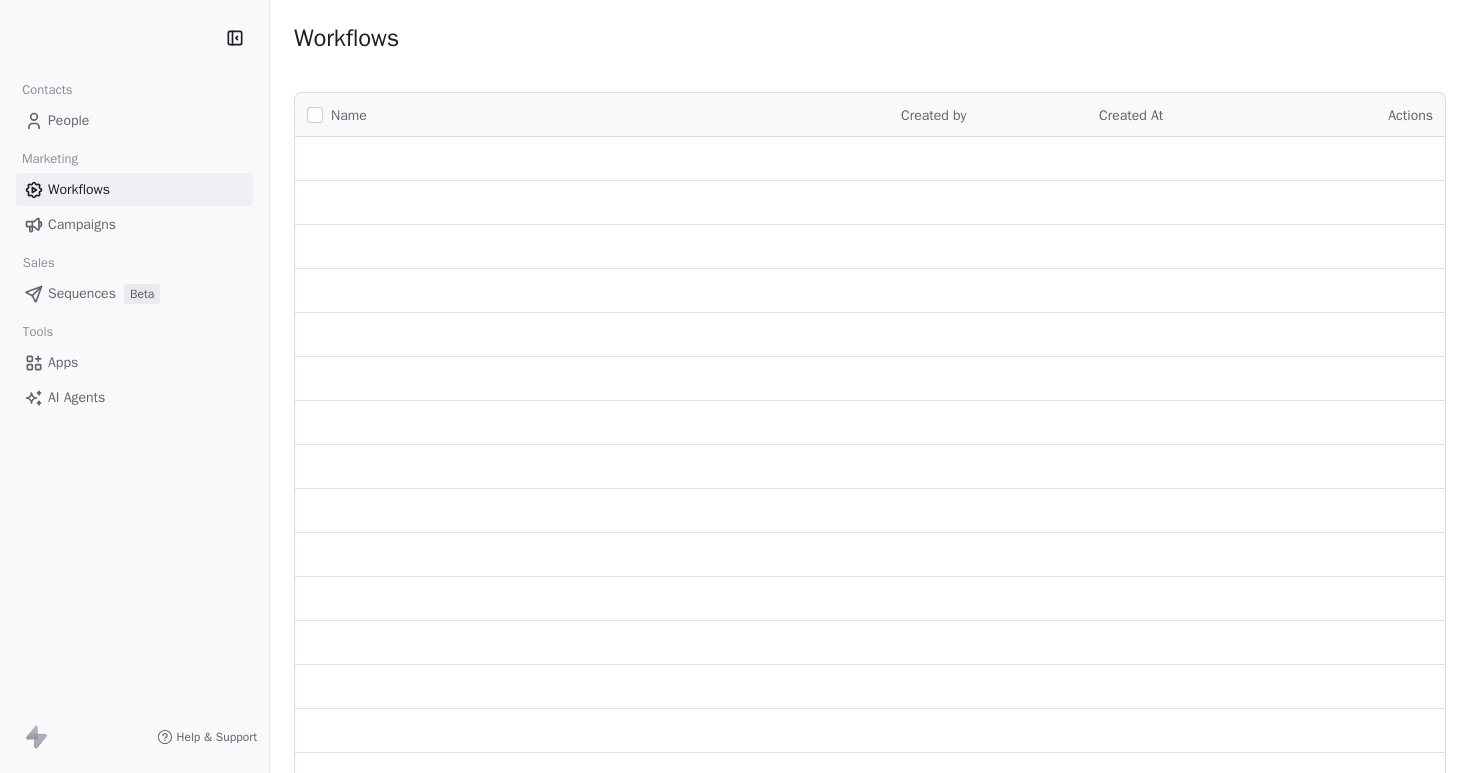scroll, scrollTop: 0, scrollLeft: 0, axis: both 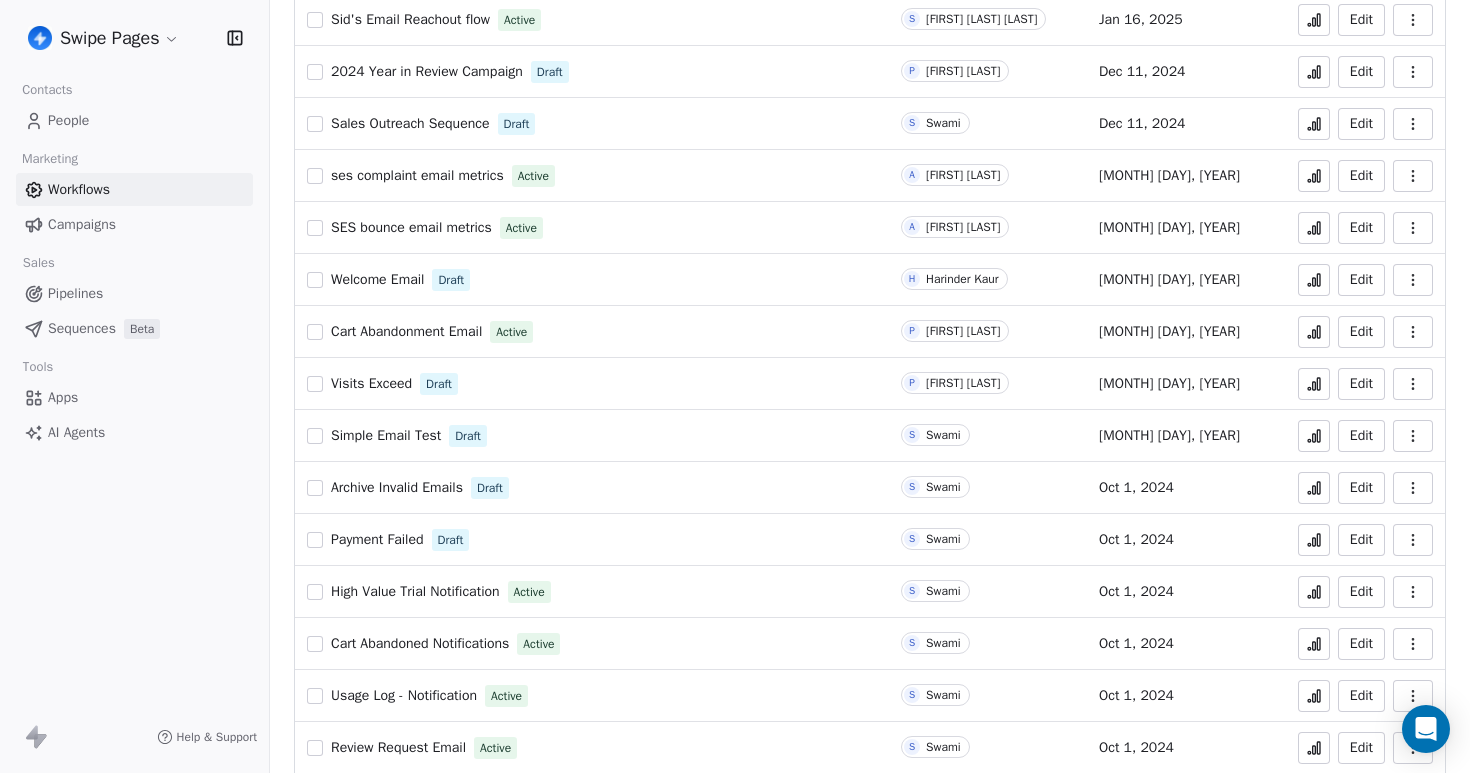 click 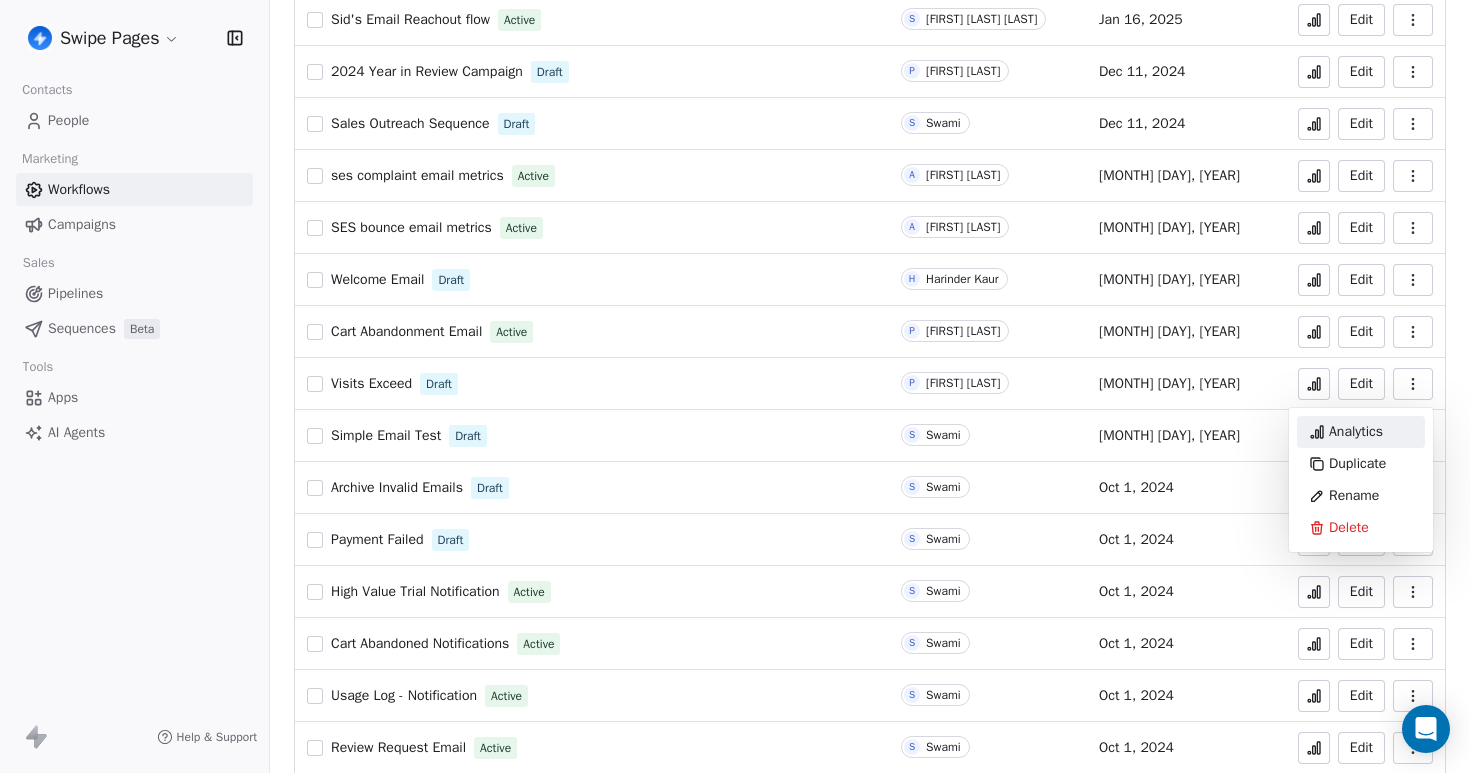 click on "Analytics" at bounding box center (1356, 432) 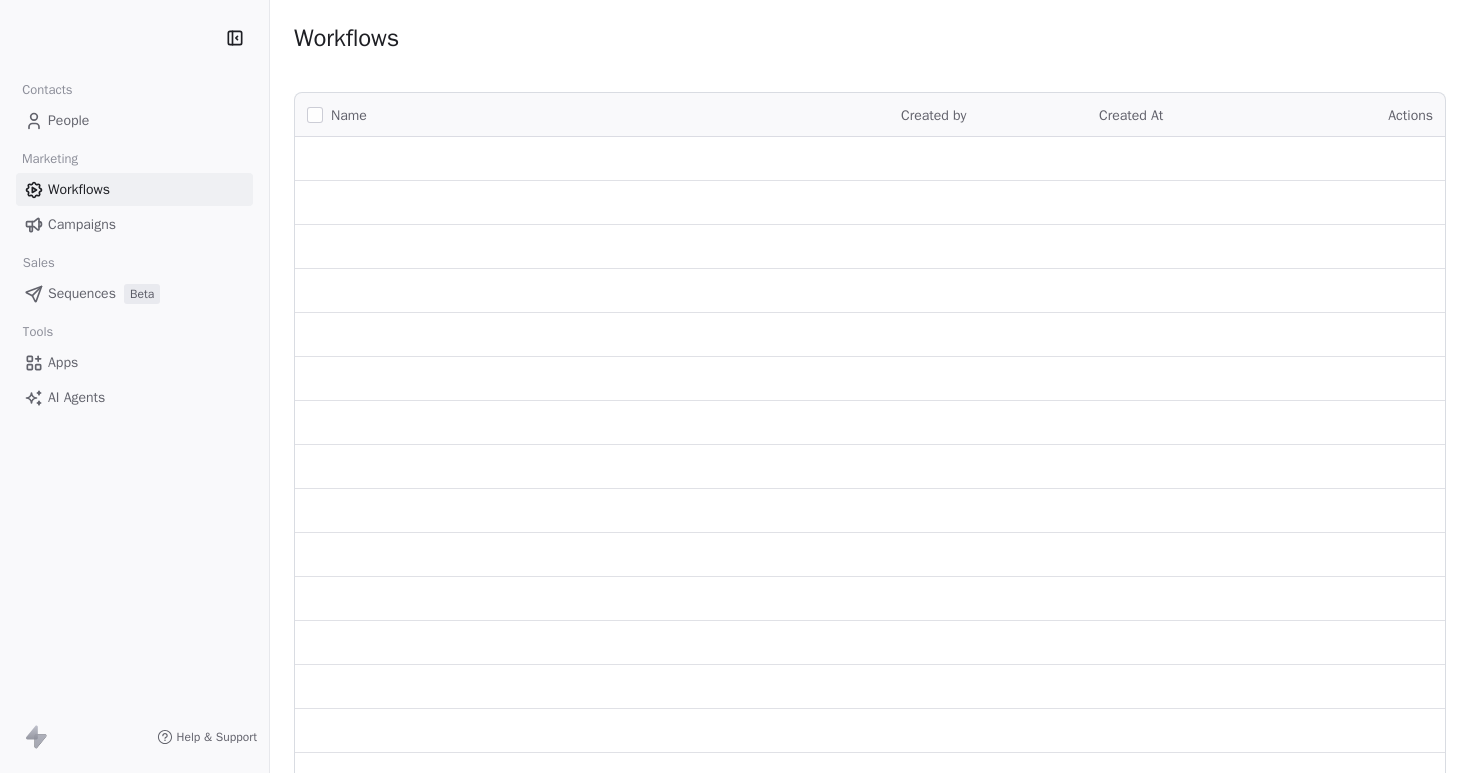 scroll, scrollTop: 0, scrollLeft: 0, axis: both 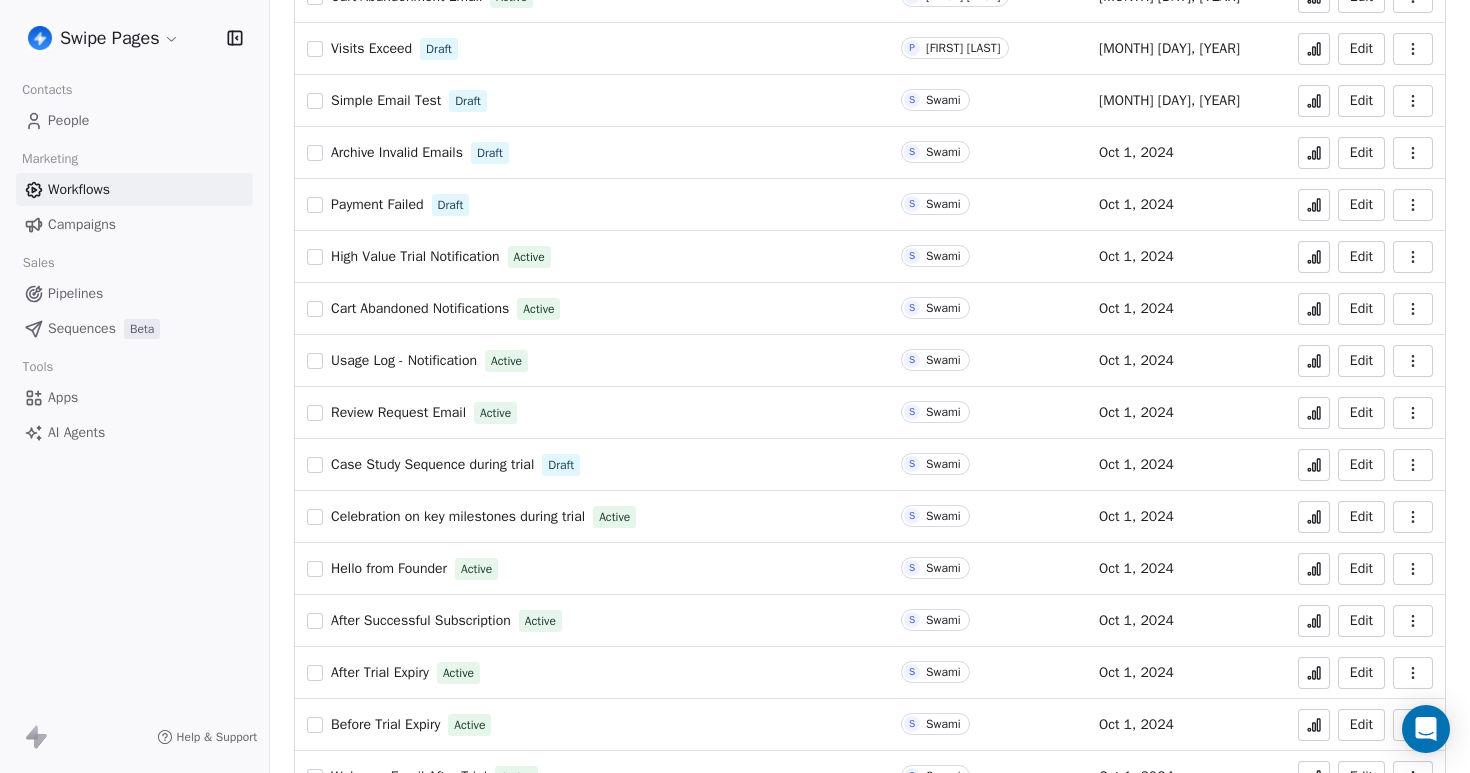 click on "Usage Log - Notification" at bounding box center (404, 360) 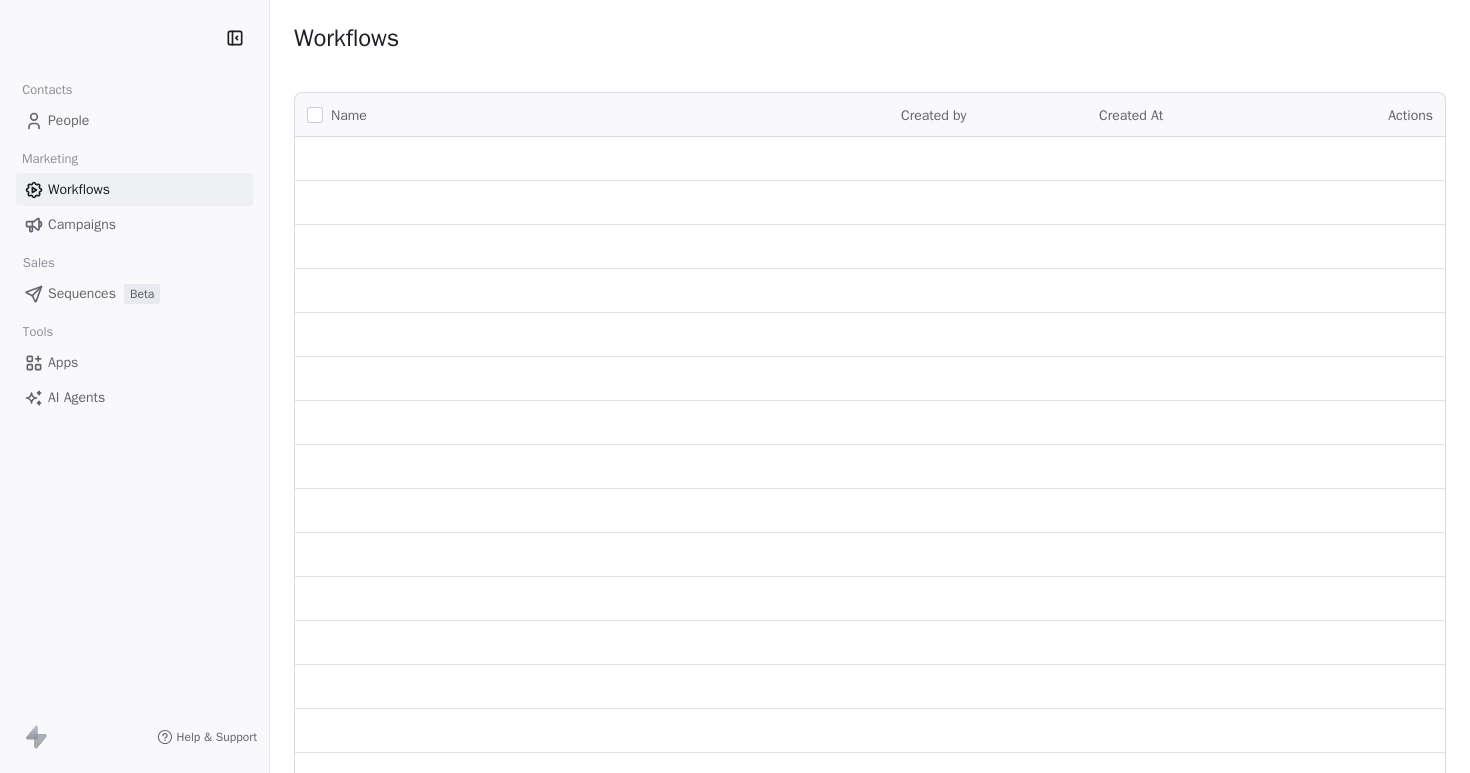 scroll, scrollTop: 0, scrollLeft: 0, axis: both 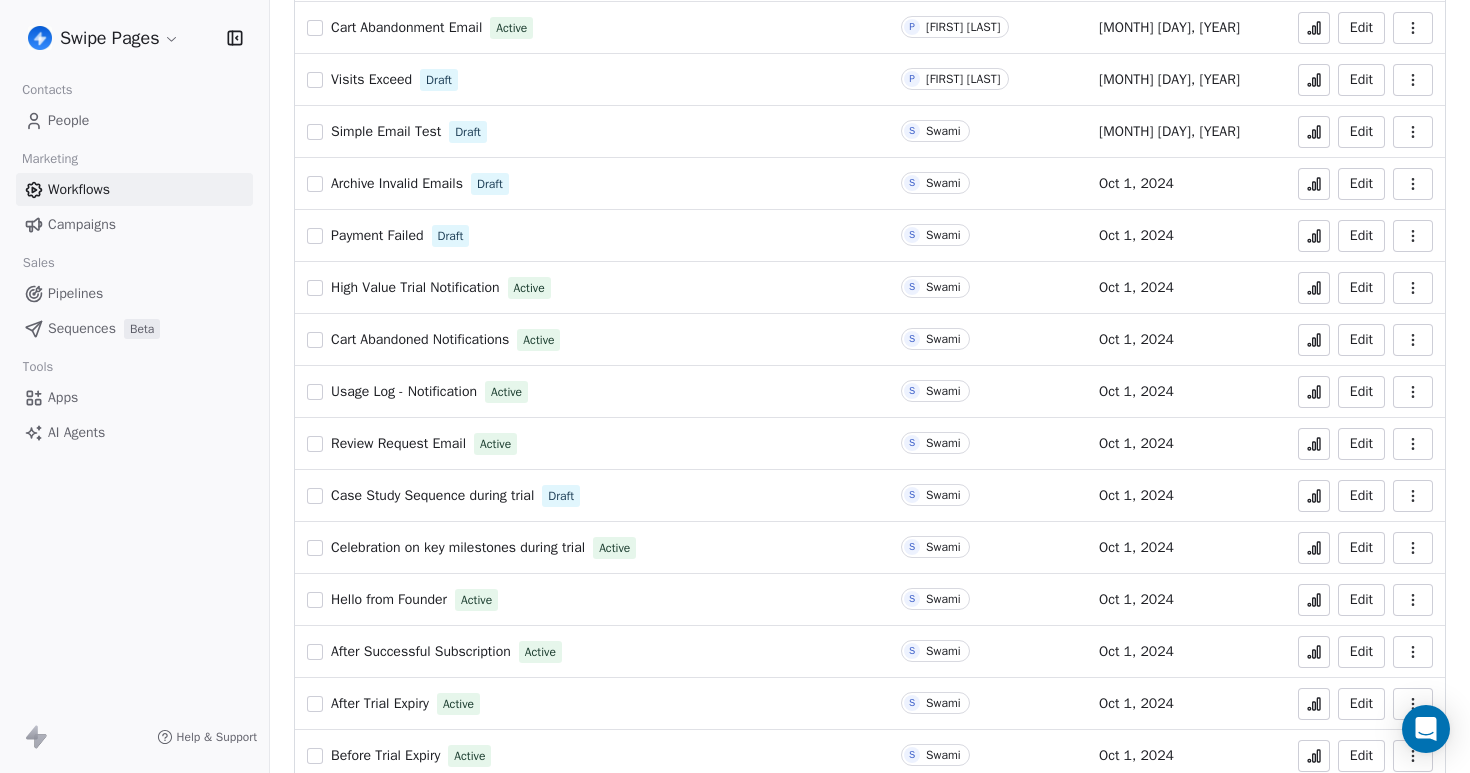 click 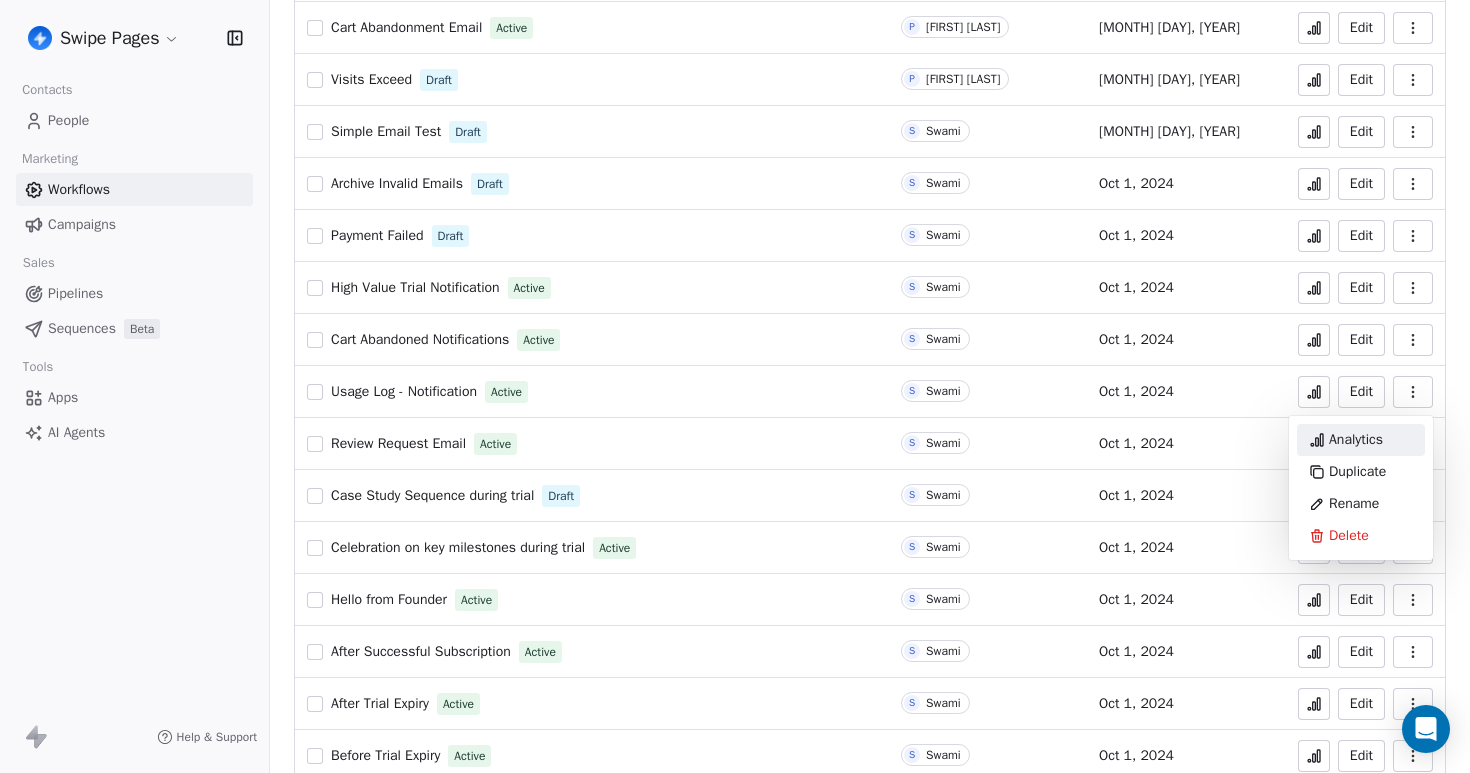 click on "Analytics" at bounding box center [1356, 440] 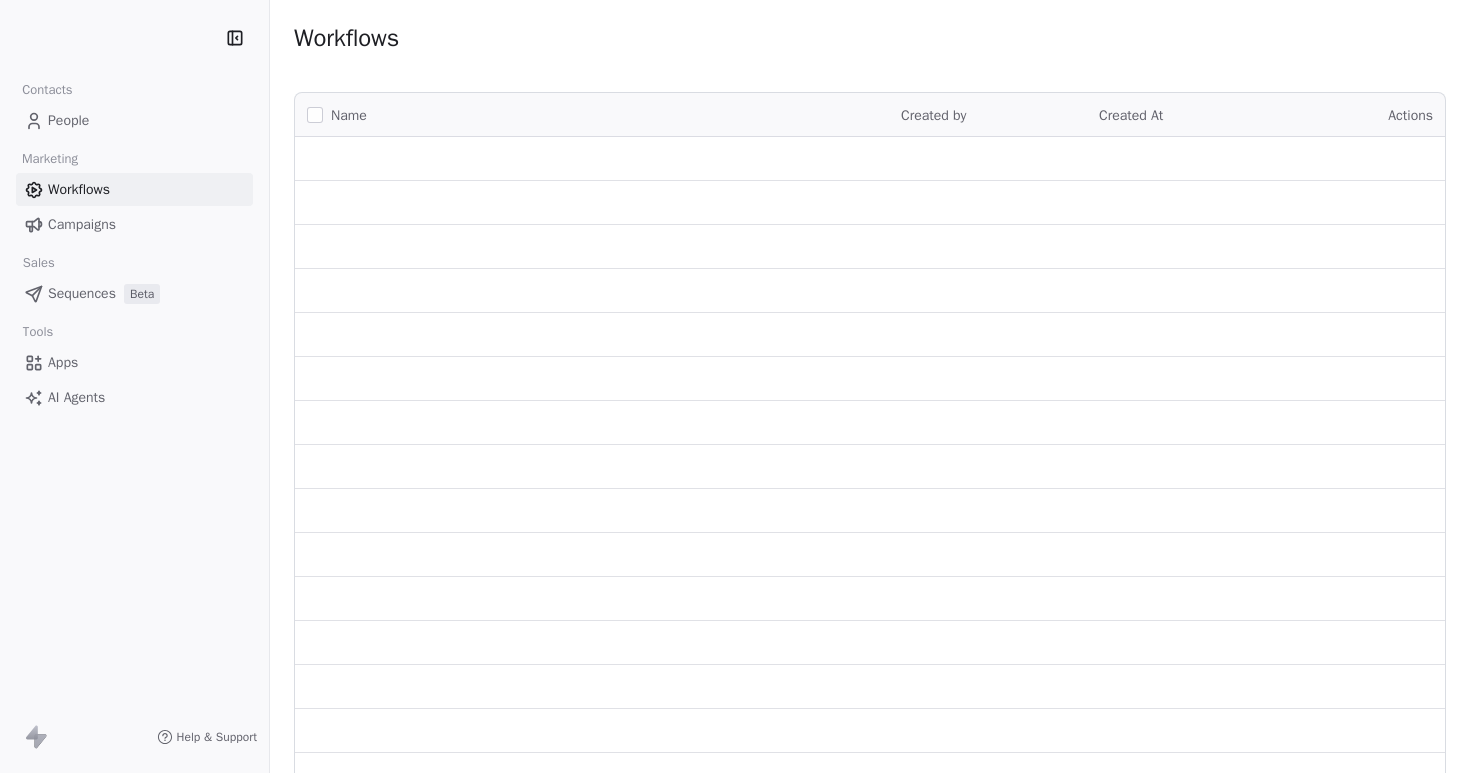 scroll, scrollTop: 0, scrollLeft: 0, axis: both 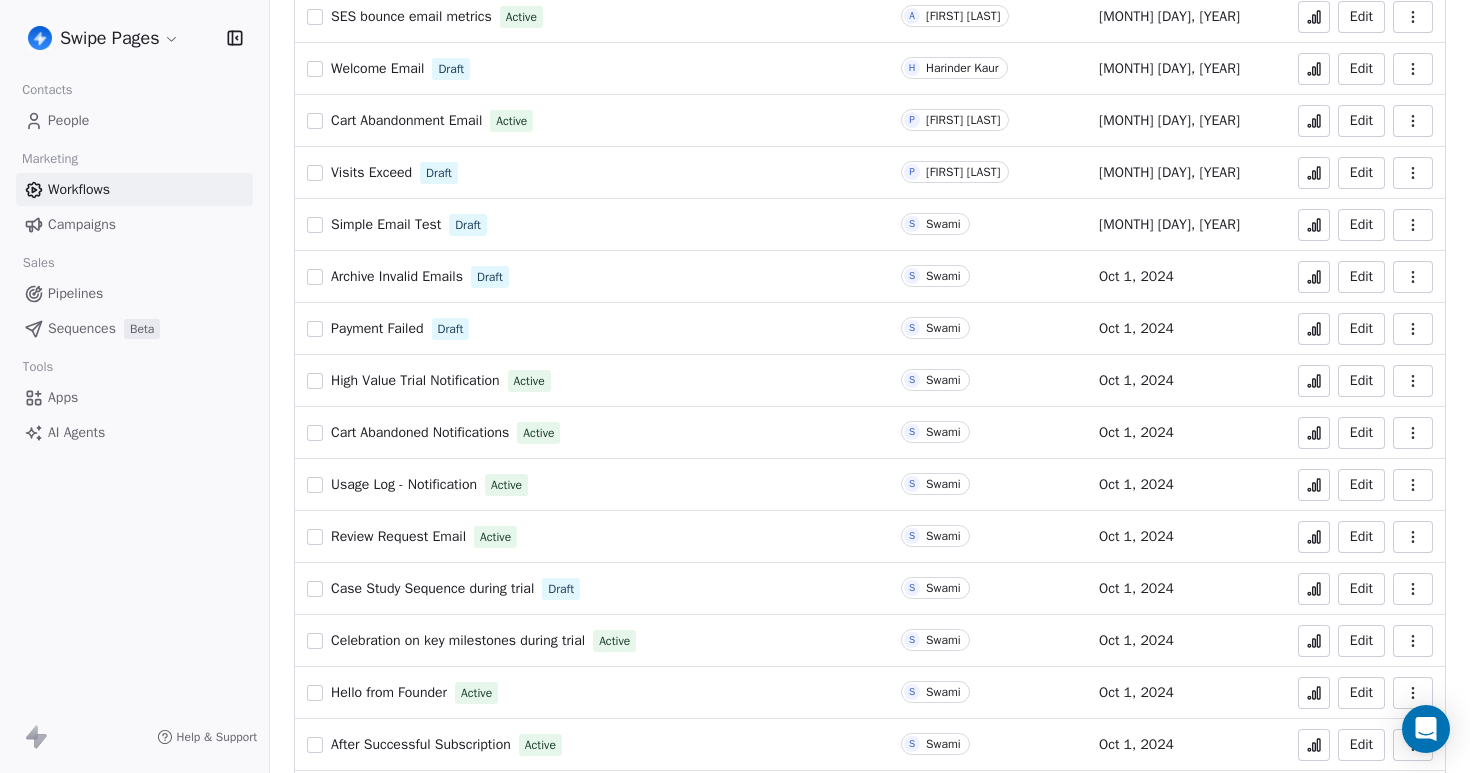 click on "Usage Log - Notification" at bounding box center [404, 484] 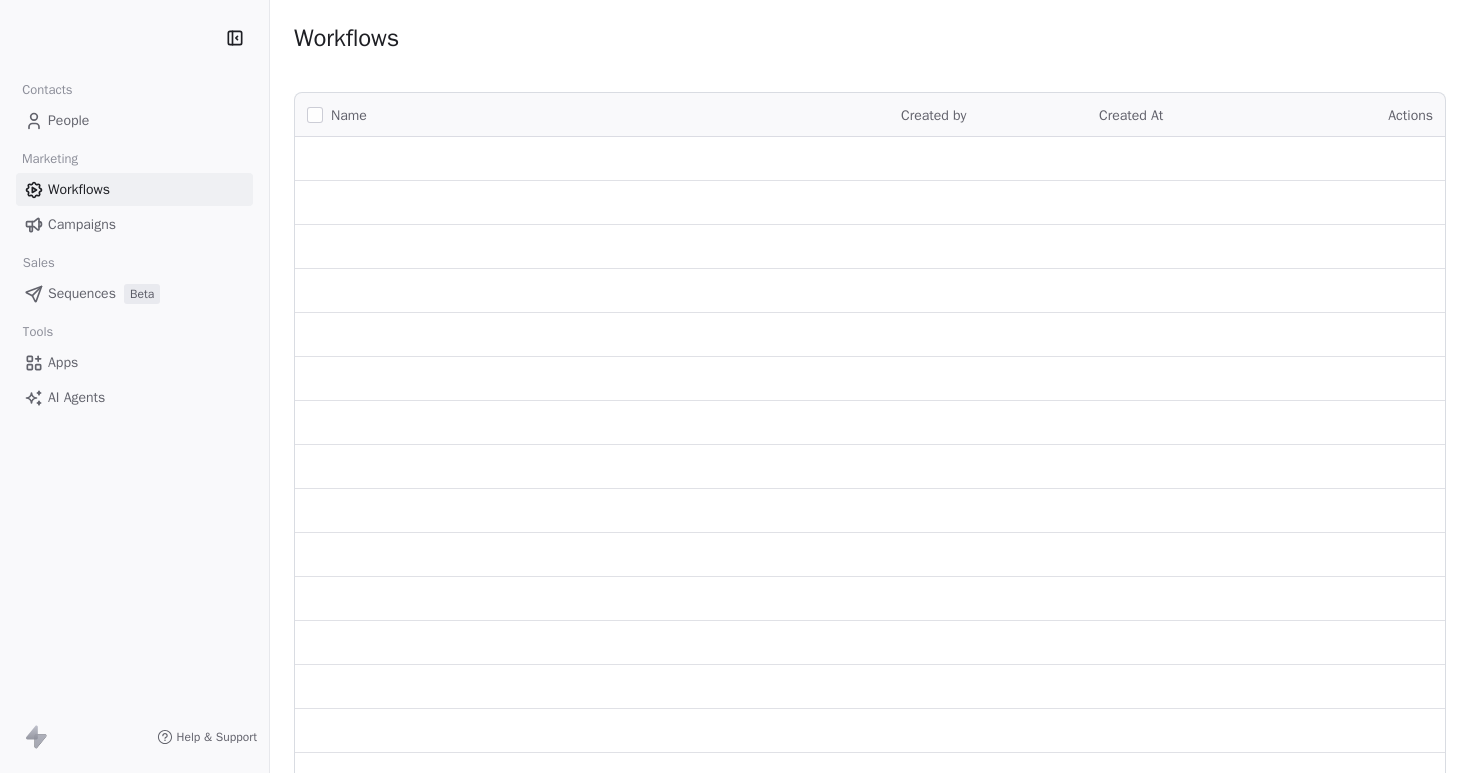 scroll, scrollTop: 0, scrollLeft: 0, axis: both 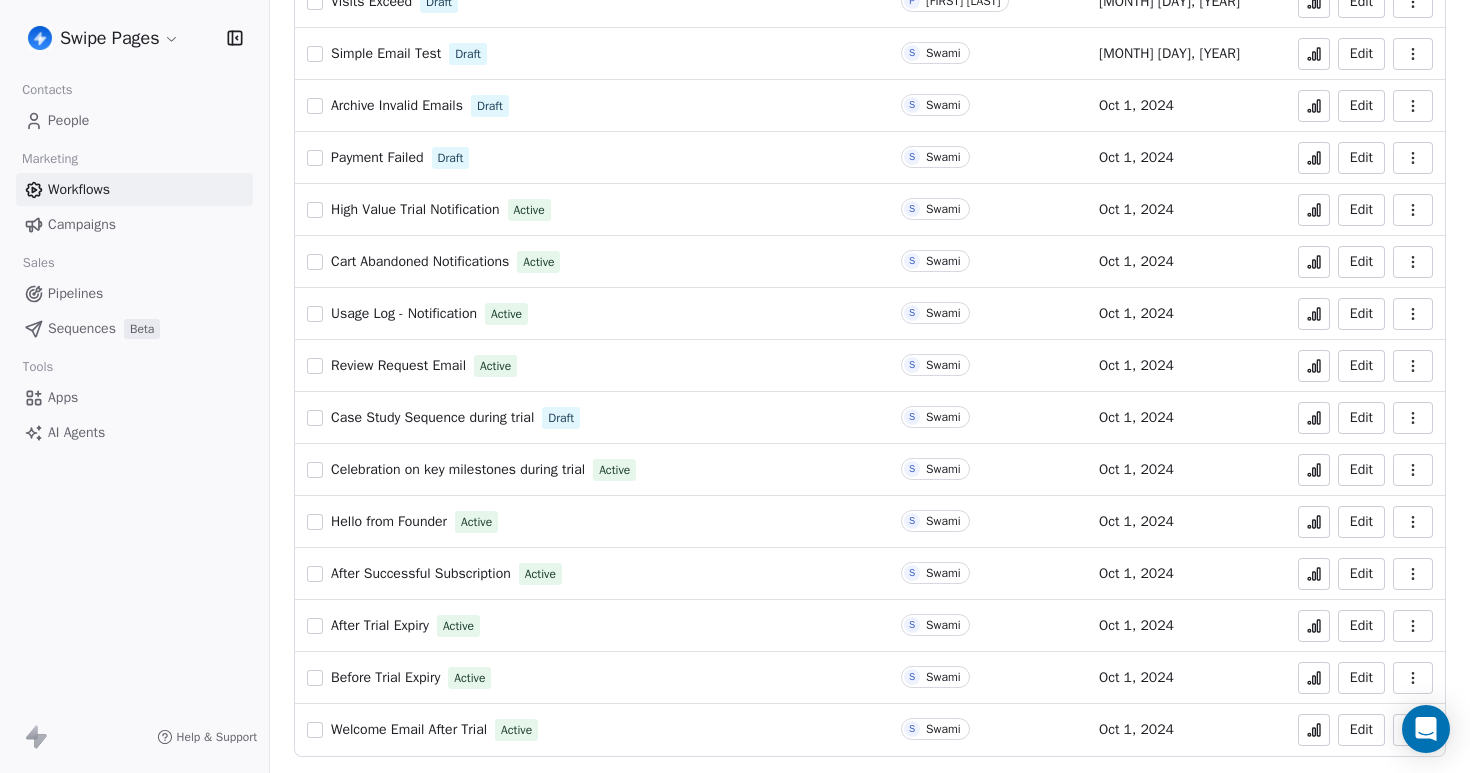 click at bounding box center [1413, 314] 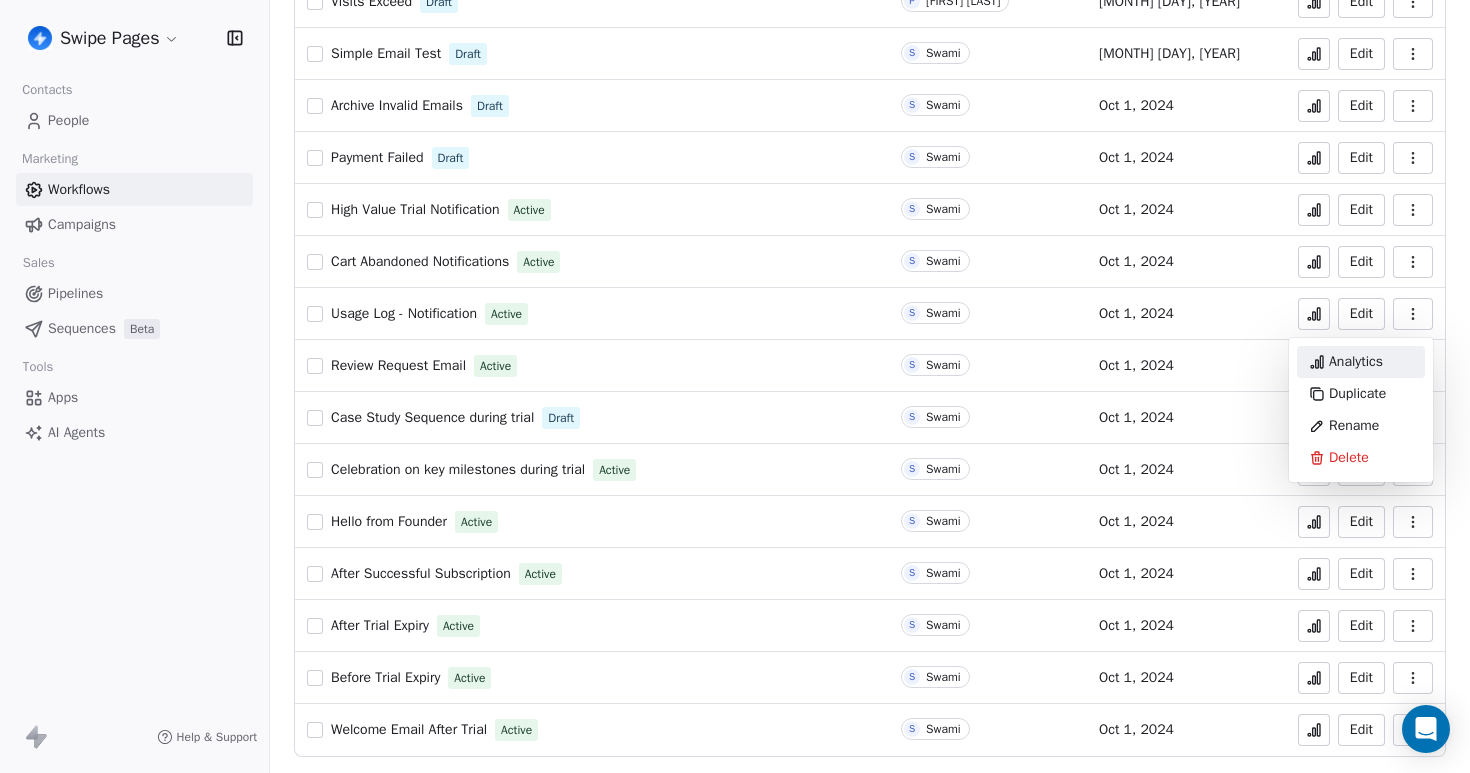 click on "Analytics" at bounding box center [1356, 362] 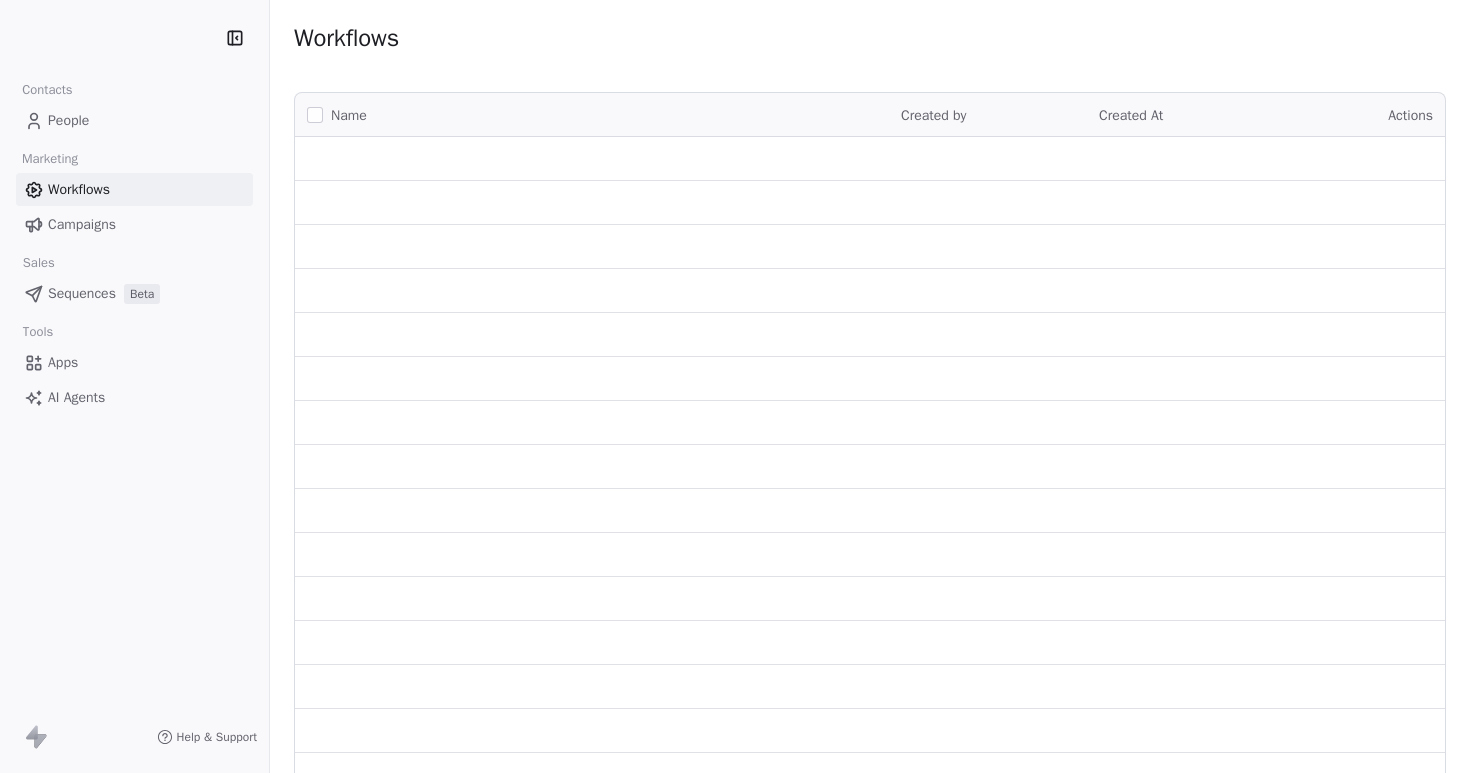 scroll, scrollTop: 0, scrollLeft: 0, axis: both 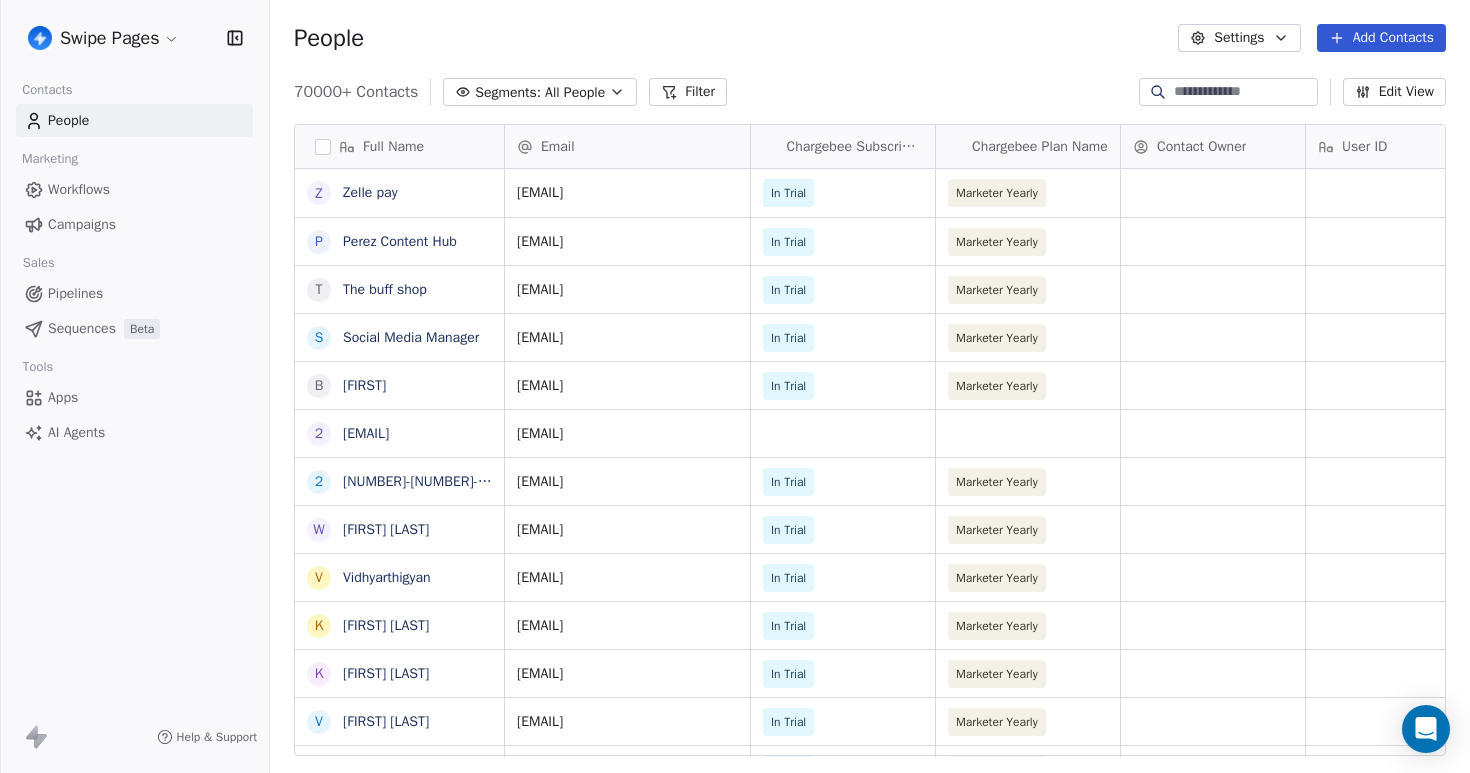 click on "All People" at bounding box center [575, 92] 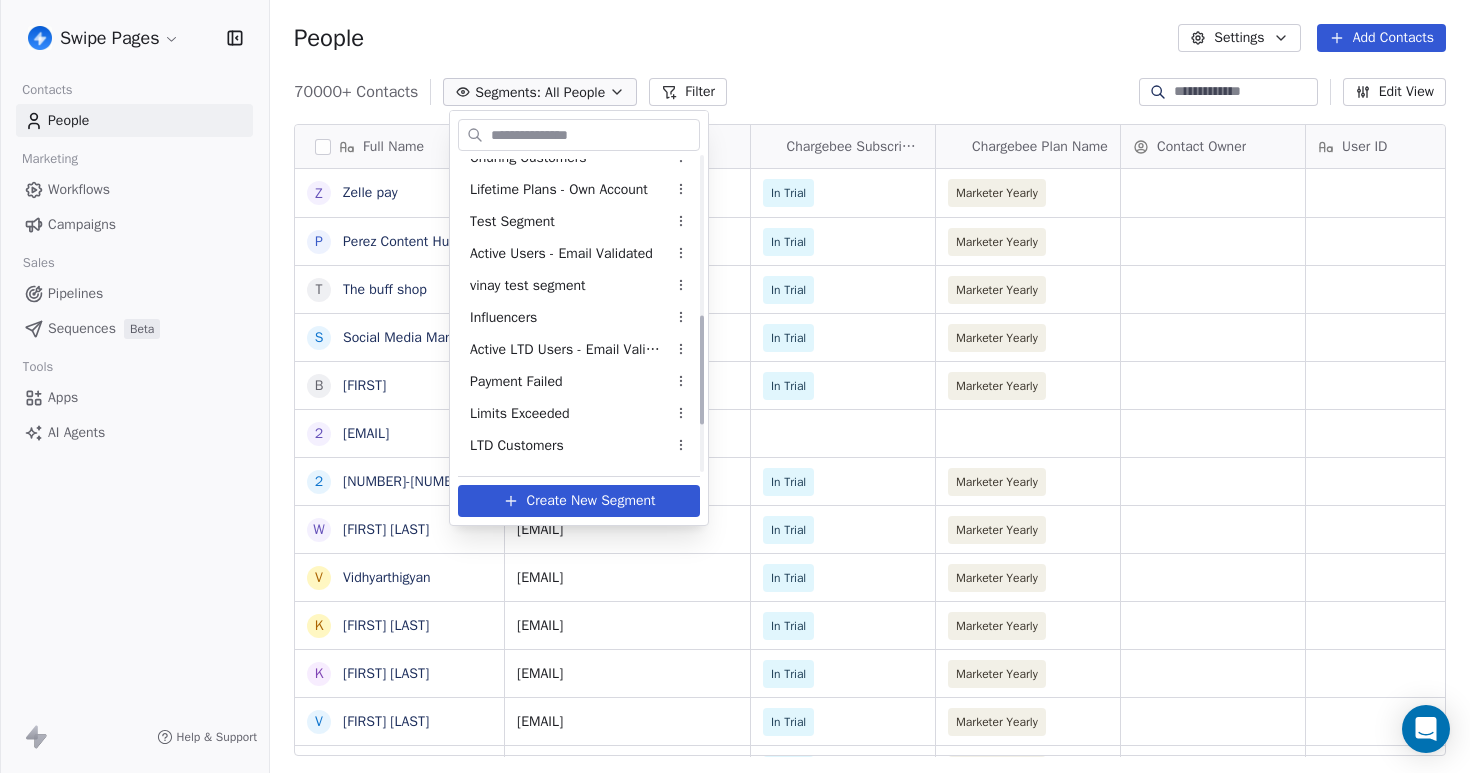 scroll, scrollTop: 587, scrollLeft: 0, axis: vertical 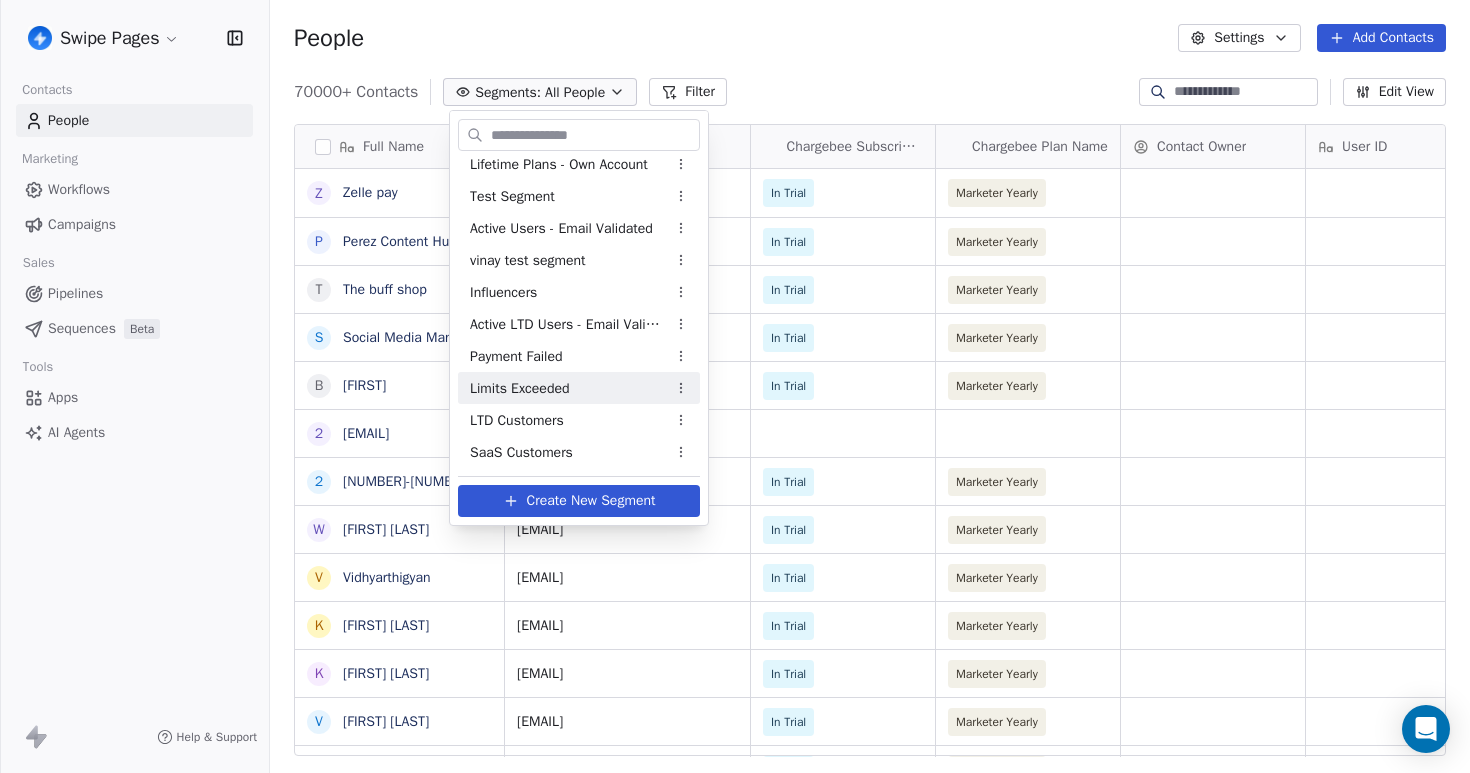 click on "Limits Exceeded" at bounding box center [520, 388] 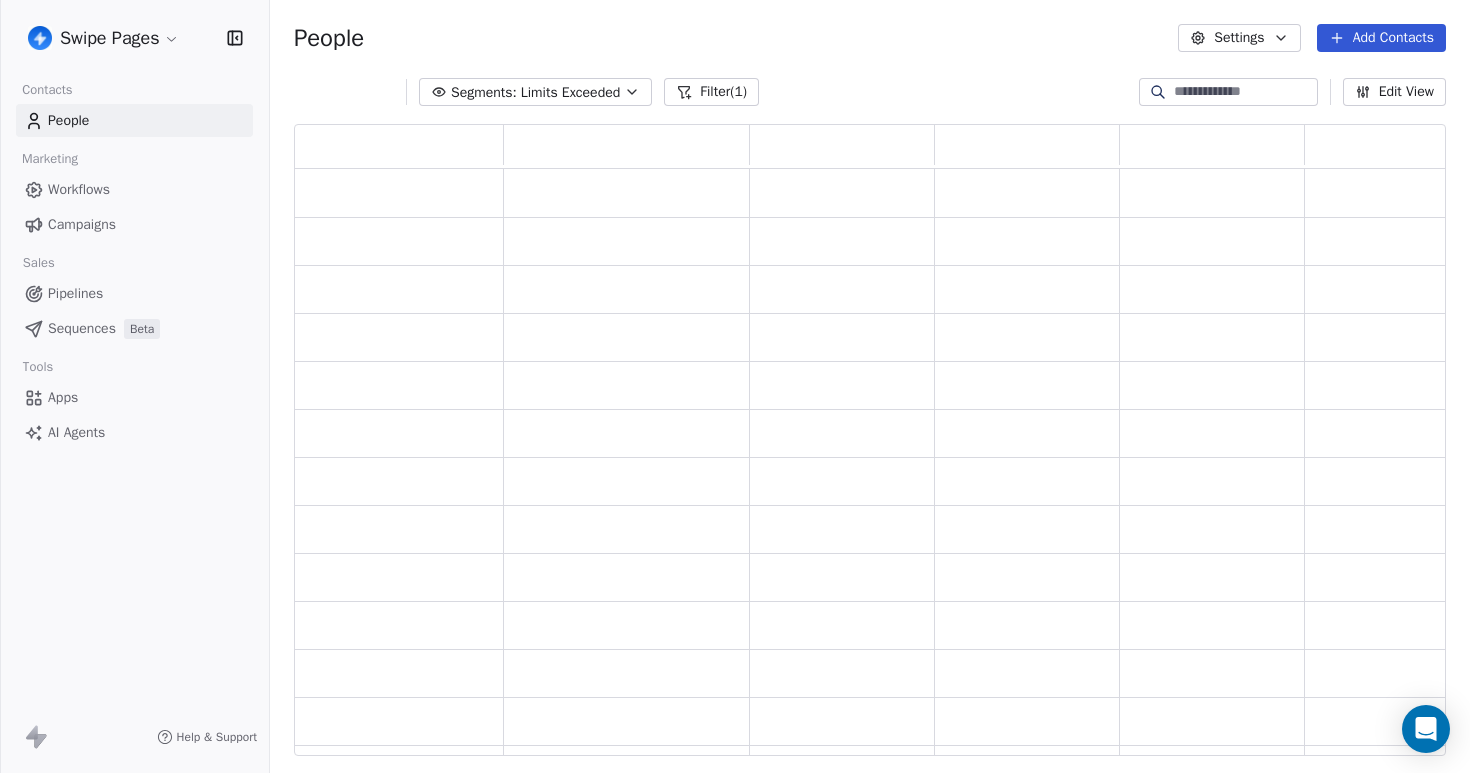scroll, scrollTop: 1, scrollLeft: 1, axis: both 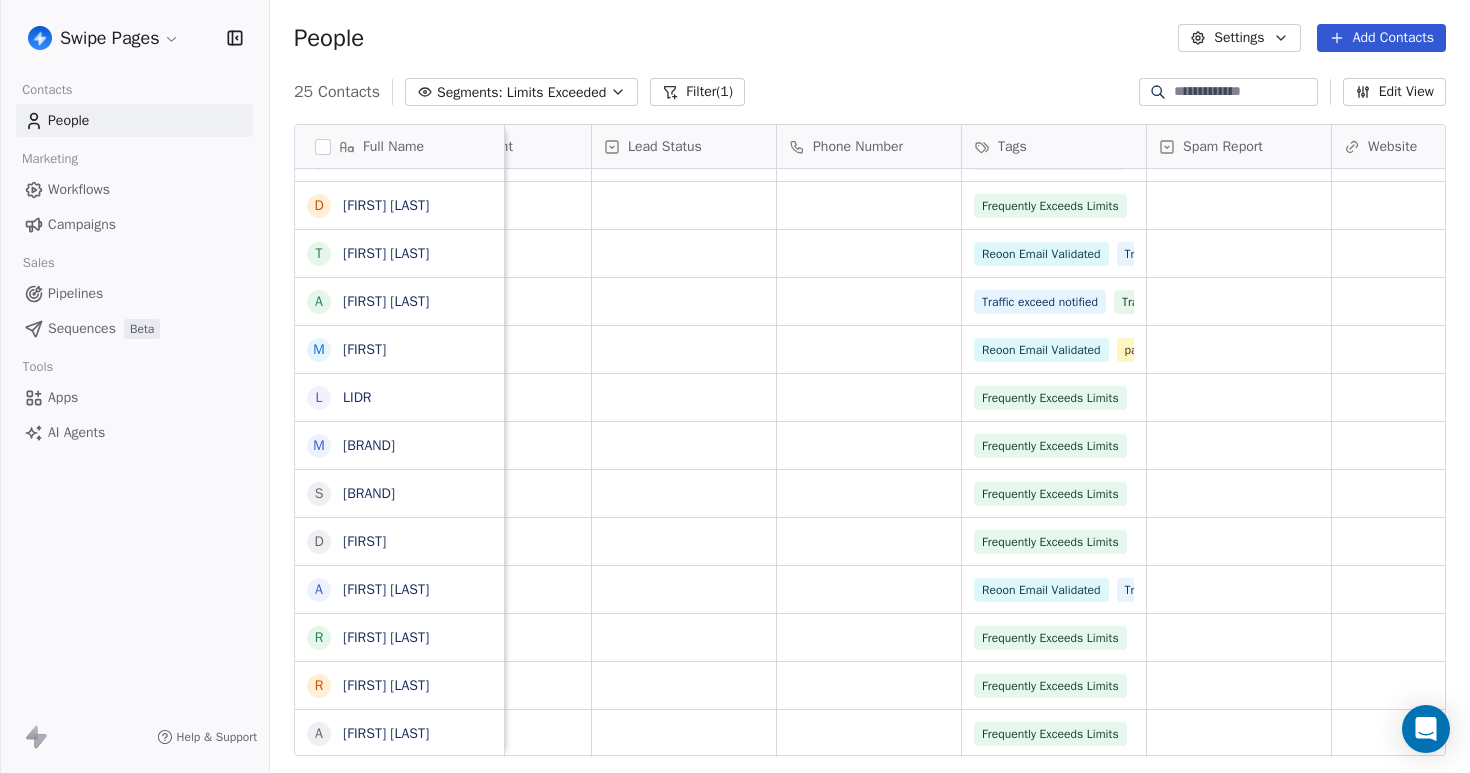 click on "Filter  (1)" at bounding box center (697, 92) 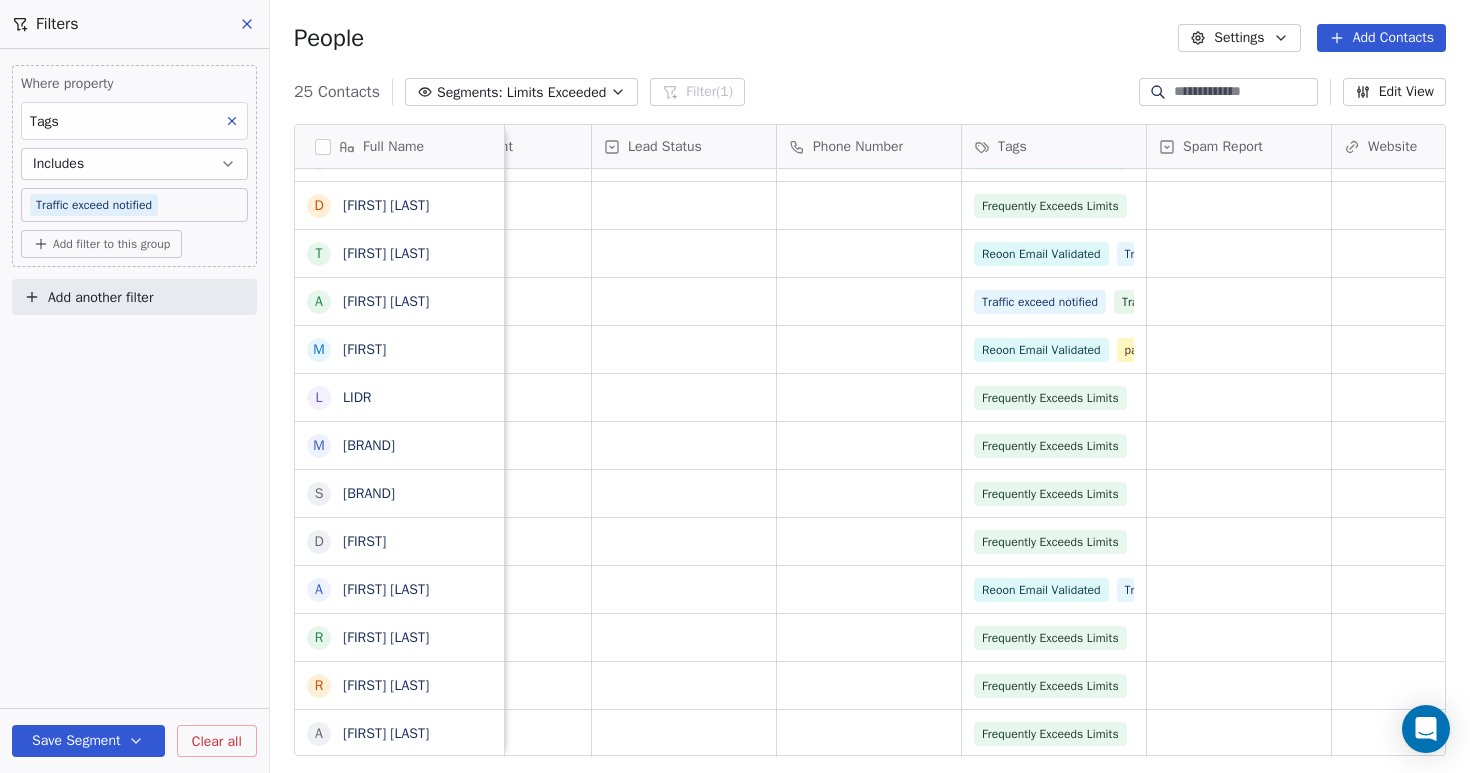 click on "[MENU] [CONTACTS] [PEOPLE] [MARKETING] [WORKFLOWS] [CAMPAIGNS] [SALES] [PIPELINES] [SEQUENCES] [BETA] [TOOLS] [APPS] [AI] [AGENTS] [HELP] [SUPPORT] [FILTERS] [WHERE] [PROPERTY] [TAGS] [INCLUDES] [TRAFFIC] [EXCEED] [NOTIFIED] [ADD] [FILTER] [TO] [THIS] [GROUP] [ADD] [ANOTHER] [FILTER] [SAVE] [SEGMENT] [CLEAR] [ALL] [PEOPLE] [SETTINGS] [ADD] [CONTACTS] [NUMBER] [CONTACTS] [SEGMENTS] [LIMITS] [EXCEEDED] [FILTER] [EDIT] [VIEW] [TAG] [ADD] [TO] [SEQUENCE] [EXPORT] [FULL] [NAME] [S] [SKYLAR] [TREATS] [E] [EWELINA] [ZIÓŁEK] [A] [ANDRIY] [KOROTKOV] [S] [SAKSHAM] [AGARWAL] [D] [DINESH] [P] [A] [ALESSIO] [TARTAGLIONE] [M] [MATHEUS] [WINK] [V] [VIJAY] [KUMAR] [NAYAK1] [S] [SHERRY] [MATTHEWS] [G] [GUVI] [INFO] [S] [SUBHAMOY] [CHAKRABORTY] [T] [TIM] [HURKS] [N] [NIKOLA] [GRUJANAC] [D] [DANNY] [PENAGOS] [T] [TANISHA] [BHANSALI] [A] [AAKASH] [STERNX] [M] [MARKO] [L] [LIDR] [M] [MARKETING] [NOREZ] [S] [SASSY] [MARKETING] [D] [DOMINIK] [A] [ARIES] [BALASA] [R] [RAVINDRA] [NEGI] [R] [RAJIV] [ARORA] [A] [ABHINAV] [SAXENA] [TEAM] [MEMBERS] [INVITED] [TRAFFIC] [USED] [IN] [CURRENT] [BILLING] [CYCLE] [NPS] [SCORE] [TOTAL] [SPENT] [LEAD] [STATUS] [PHONE] [NUMBER] [TAGS] [SPAM] [REPORT] [WEBSITE] [STATUS] [SUBSCRIBED] [EMAIL] [CATEGORIES] [FREQUENTLY] [EXCEEDS] [LIMITS] [PAID] [TRAFFIC] [EXCEED] [NOTIFIED] [PAID] [NUMBER]" at bounding box center (735, 386) 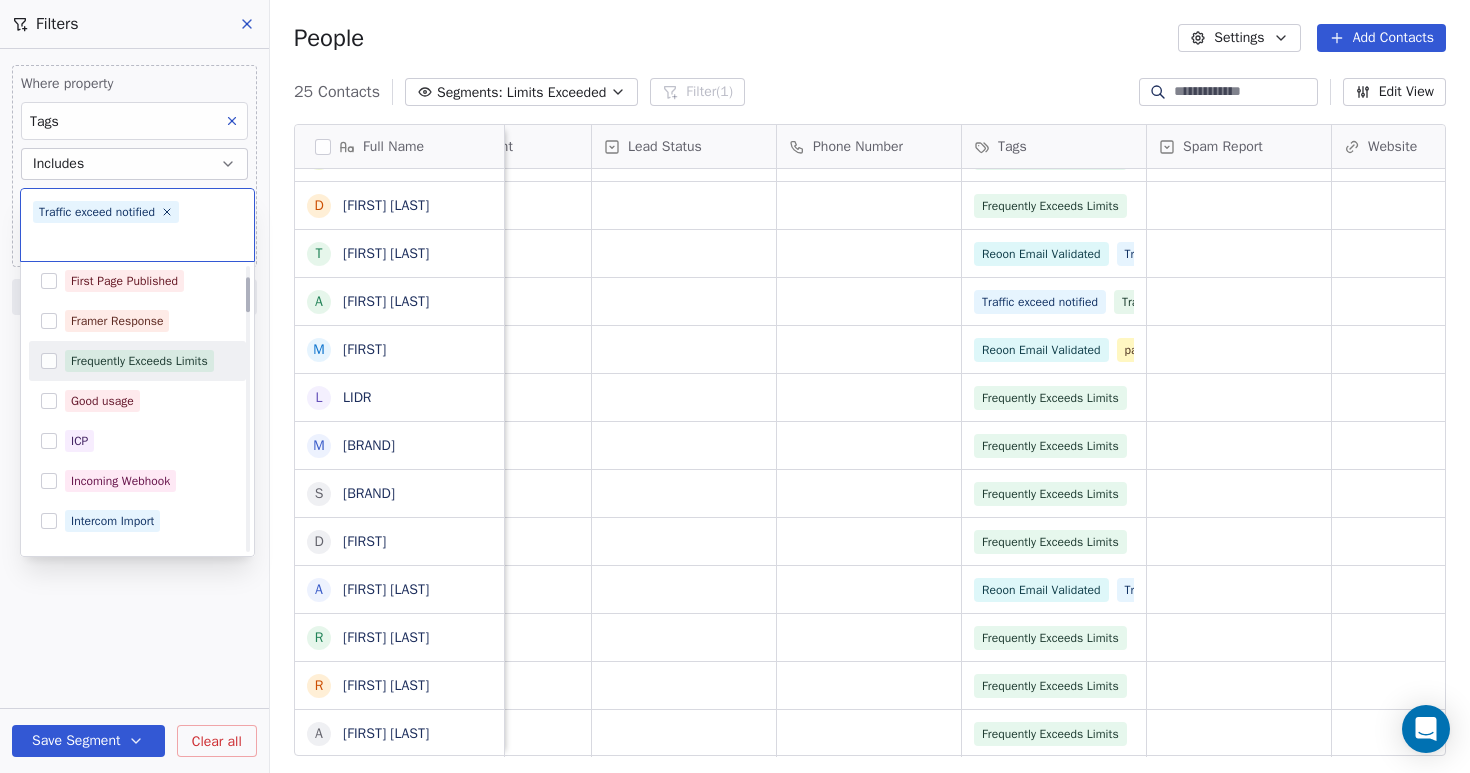 click on "Frequently Exceeds Limits" at bounding box center (137, 361) 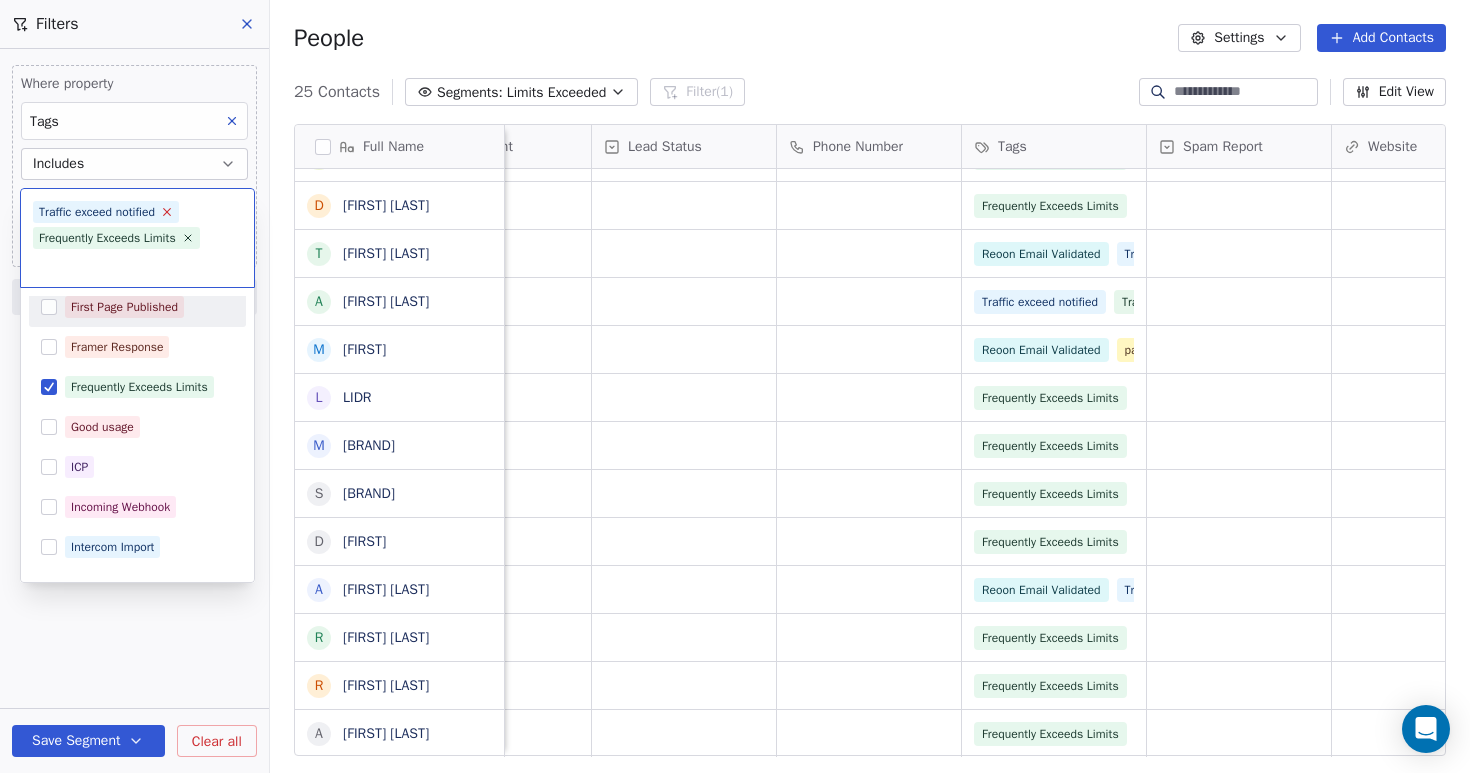click 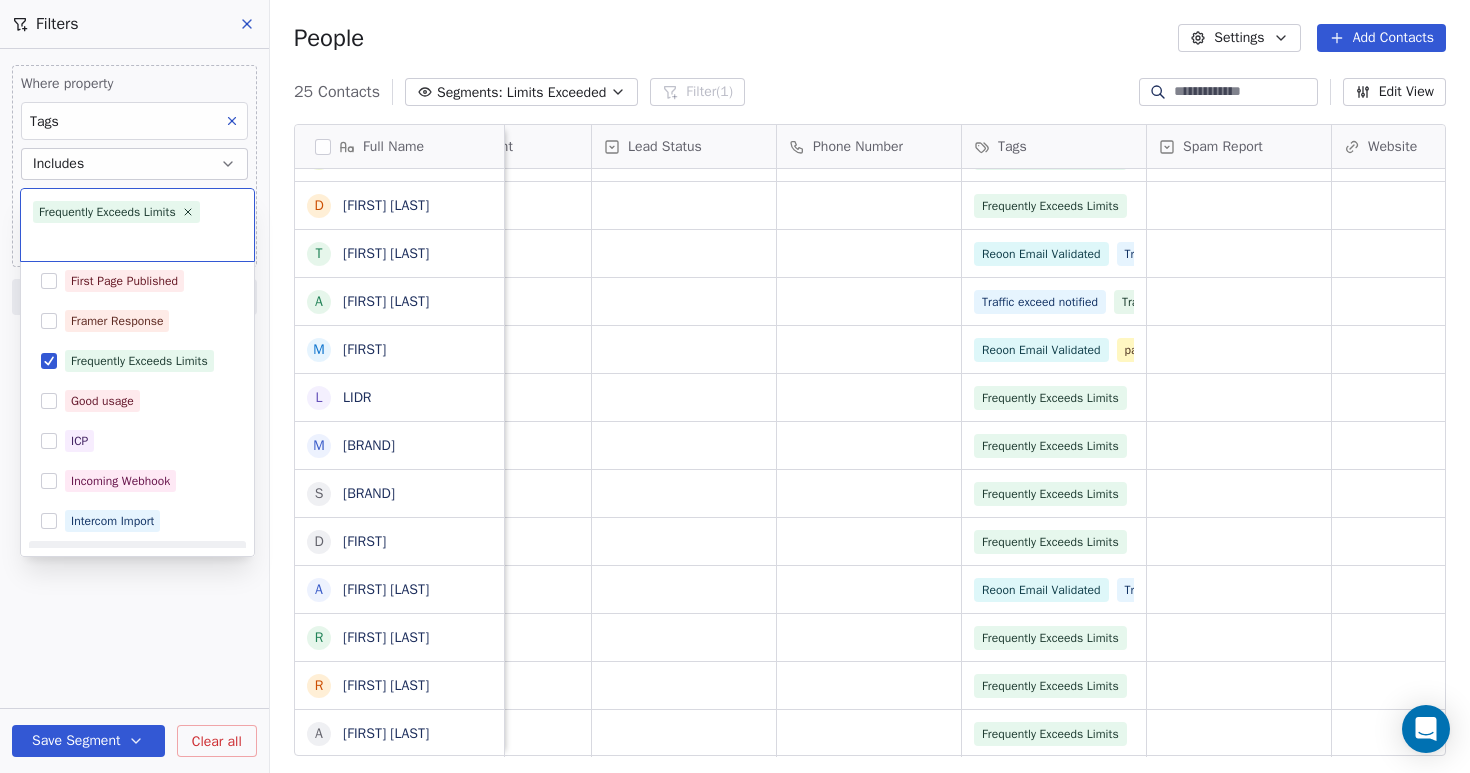 click on "[MENU] [CONTACTS] [PEOPLE] [MARKETING] [WORKFLOWS] [CAMPAIGNS] [SALES] [PIPELINES] [SEQUENCES] [BETA] [TOOLS] [APPS] [AI] [AGENTS] [HELP] [SUPPORT] [FILTERS] [WHERE] [PROPERTY] [TAGS] [INCLUDES] [TRAFFIC] [EXCEED] [NOTIFIED] [ADD] [FILTER] [TO] [THIS] [GROUP] [ADD] [ANOTHER] [FILTER] [SAVE] [SEGMENT] [CLEAR] [ALL] [PEOPLE] [SETTINGS] [ADD] [CONTACTS] [NUMBER] [CONTACTS] [SEGMENTS] [LIMITS] [EXCEEDED] [FILTER] [EDIT] [VIEW] [TAG] [ADD] [TO] [SEQUENCE] [EXPORT] [FULL] [NAME] [S] [SKYLAR] [TREATS] [E] [EWELINA] [ZIÓŁEK] [A] [ANDRIY] [KOROTKOV] [S] [SAKSHAM] [AGARWAL] [D] [DINESH] [P] [A] [ALESSIO] [TARTAGLIONE] [M] [MATHEUS] [WINK] [V] [VIJAY] [KUMAR] [NAYAK1] [S] [SHERRY] [MATTHEWS] [G] [GUVI] [INFO] [S] [SUBHAMOY] [CHAKRABORTY] [T] [TIM] [HURKS] [N] [NIKOLA] [GRUJANAC] [D] [DANNY] [PENAGOS] [T] [TANISHA] [BHANSALI] [A] [AAKASH] [STERNX] [M] [MARKO] [L] [LIDR] [M] [MARKETING] [NOREZ] [S] [SASSY] [MARKETING] [D] [DOMINIK] [A] [ARIES] [BALASA] [R] [RAVINDRA] [NEGI] [R] [RAJIV] [ARORA] [A] [ABHINAV] [SAXENA] [TEAM] [MEMBERS] [INVITED] [TRAFFIC] [USED] [IN] [CURRENT] [BILLING] [CYCLE] [NPS] [SCORE] [TOTAL] [SPENT] [LEAD] [STATUS] [PHONE] [NUMBER] [TAGS] [SPAM] [REPORT] [WEBSITE] [STATUS] [SUBSCRIBED] [EMAIL] [CATEGORIES] [FREQUENTLY] [EXCEEDS] [LIMITS] [PAID] [TRAFFIC] [EXCEED] [NOTIFIED] [PAID] [NUMBER]" at bounding box center [735, 386] 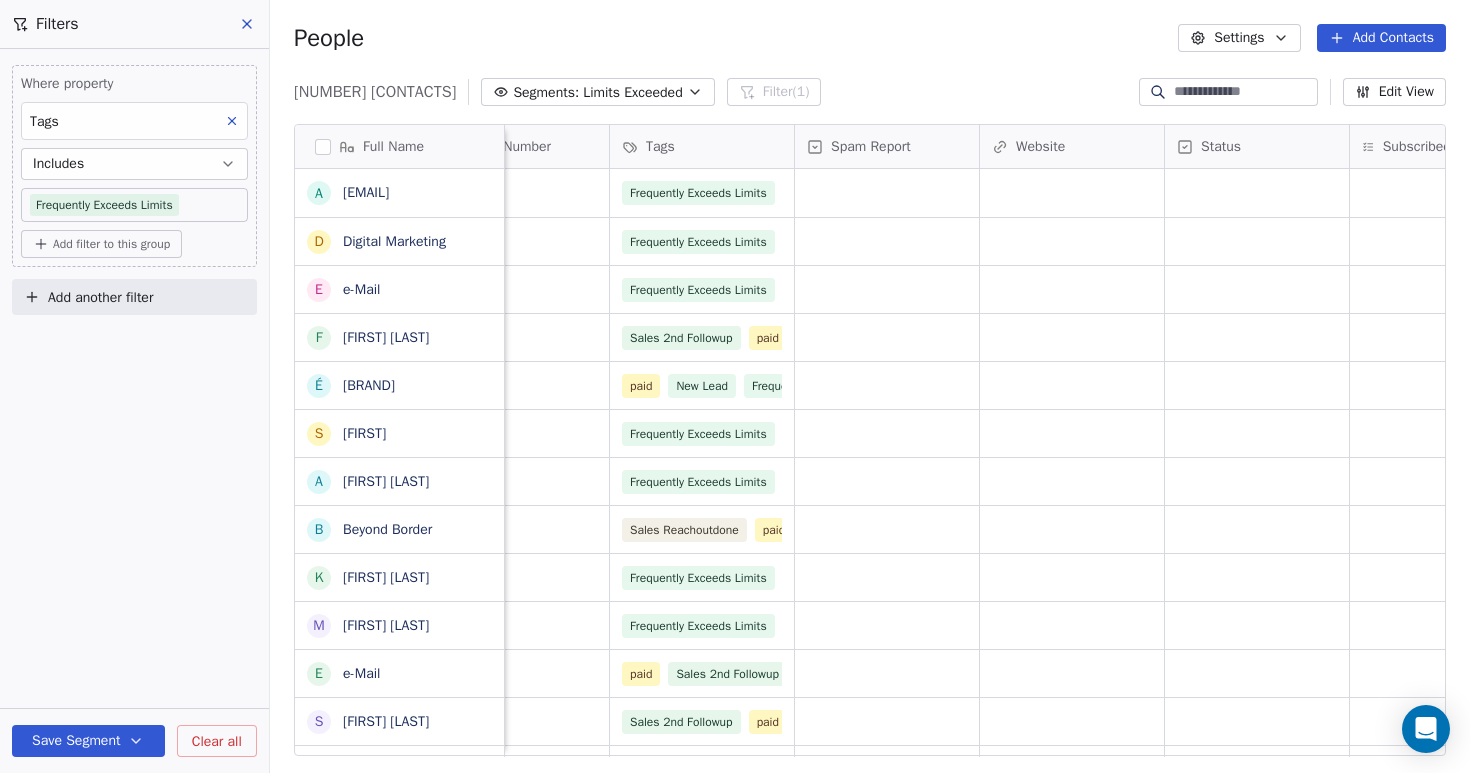 click at bounding box center (248, 24) 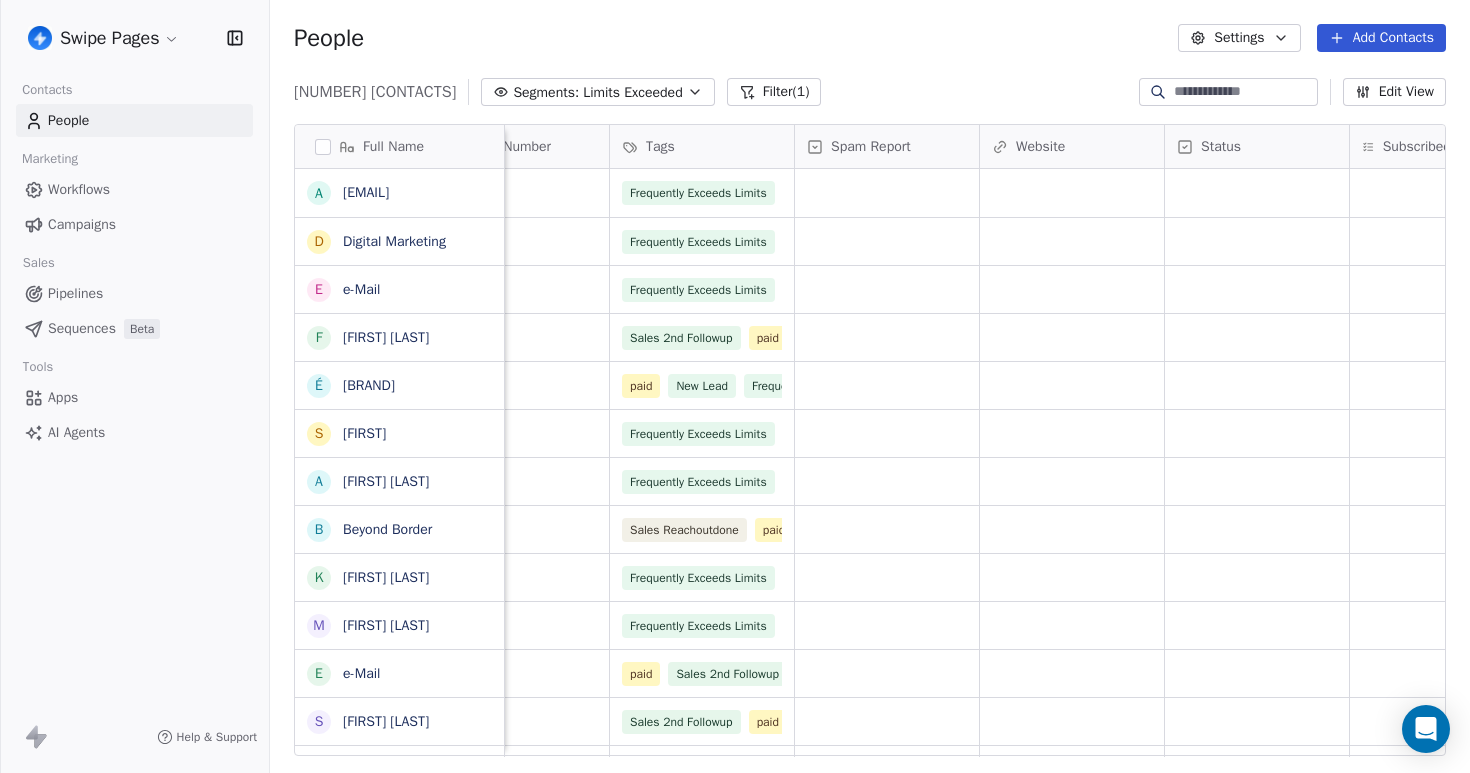 click on "Workflows" at bounding box center [79, 189] 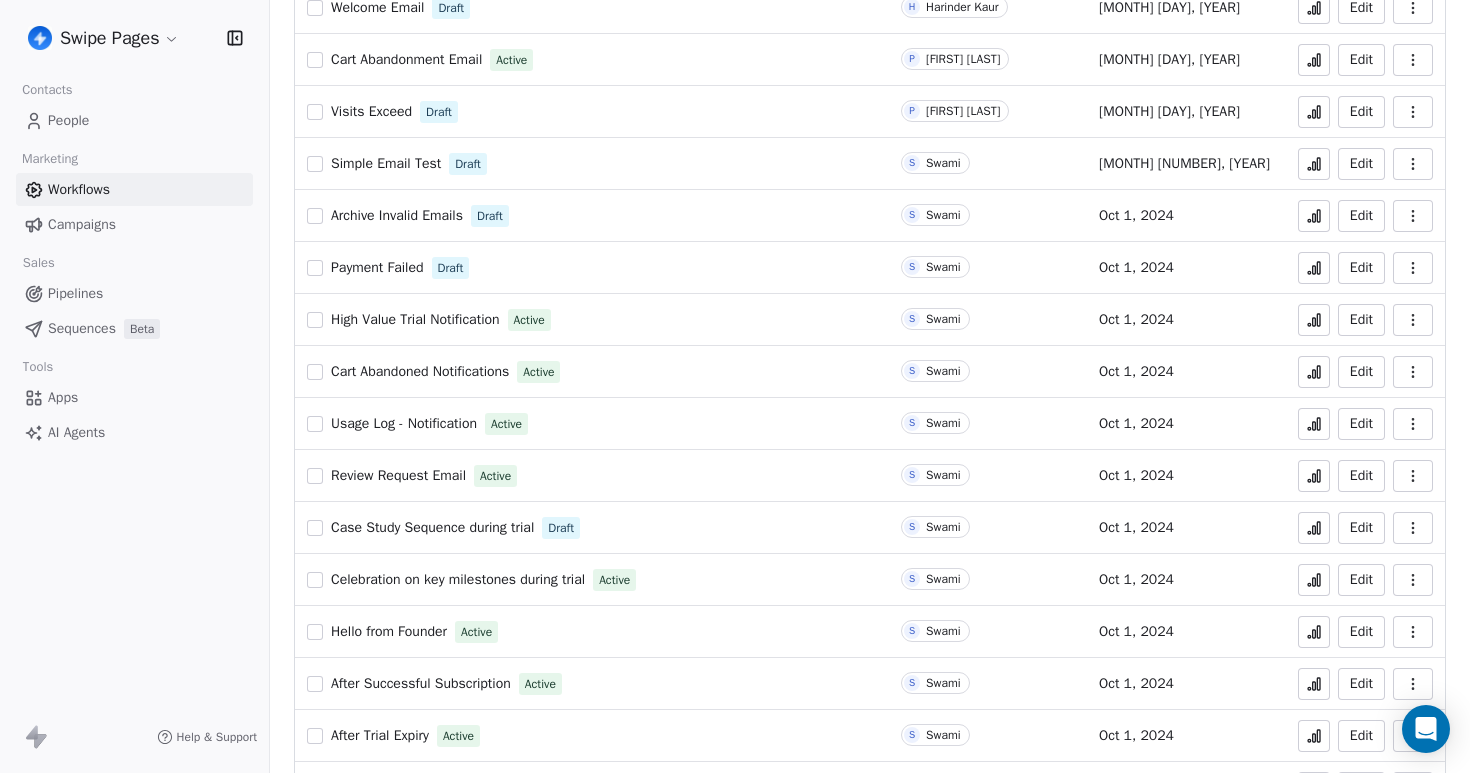 click on "Usage Log - Notification" at bounding box center (404, 423) 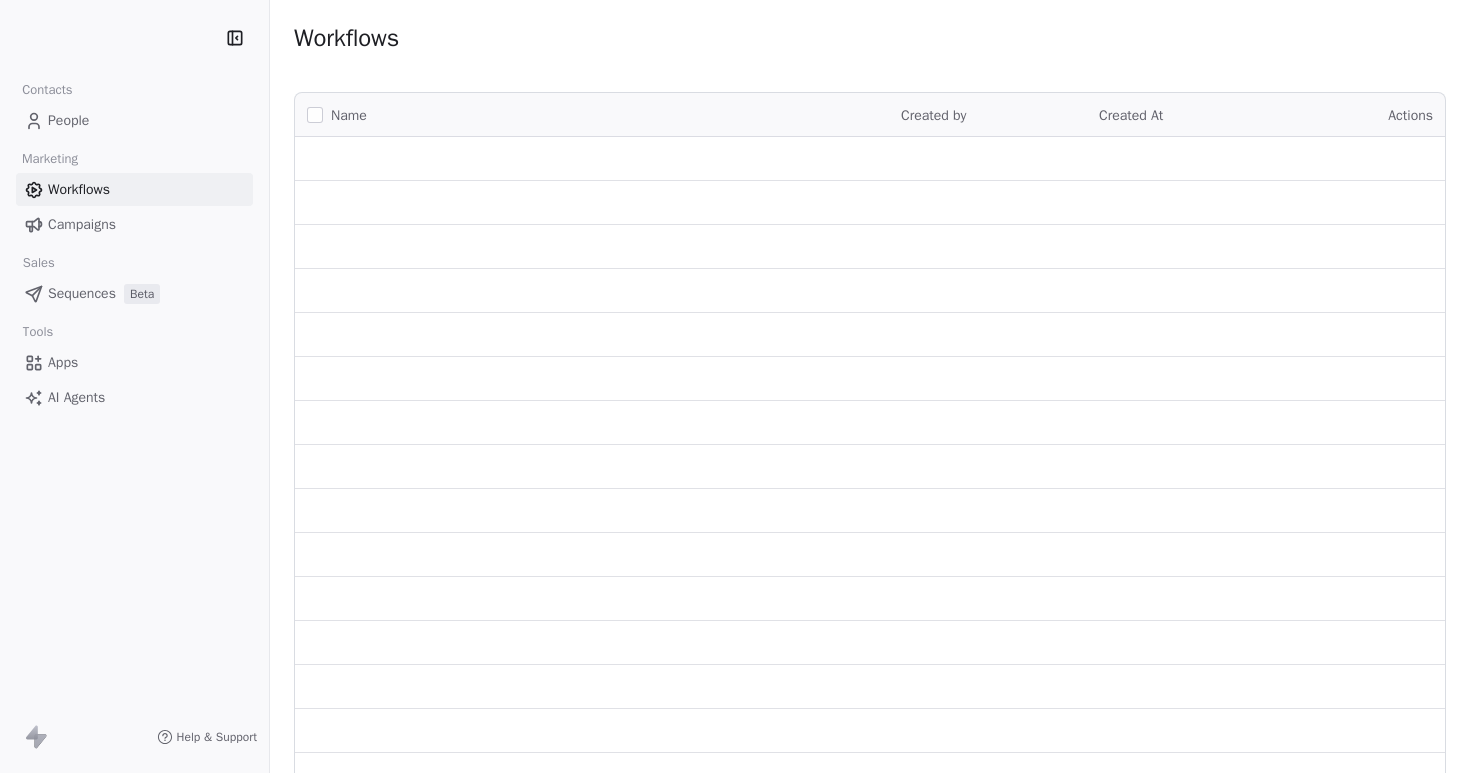 scroll, scrollTop: 0, scrollLeft: 0, axis: both 